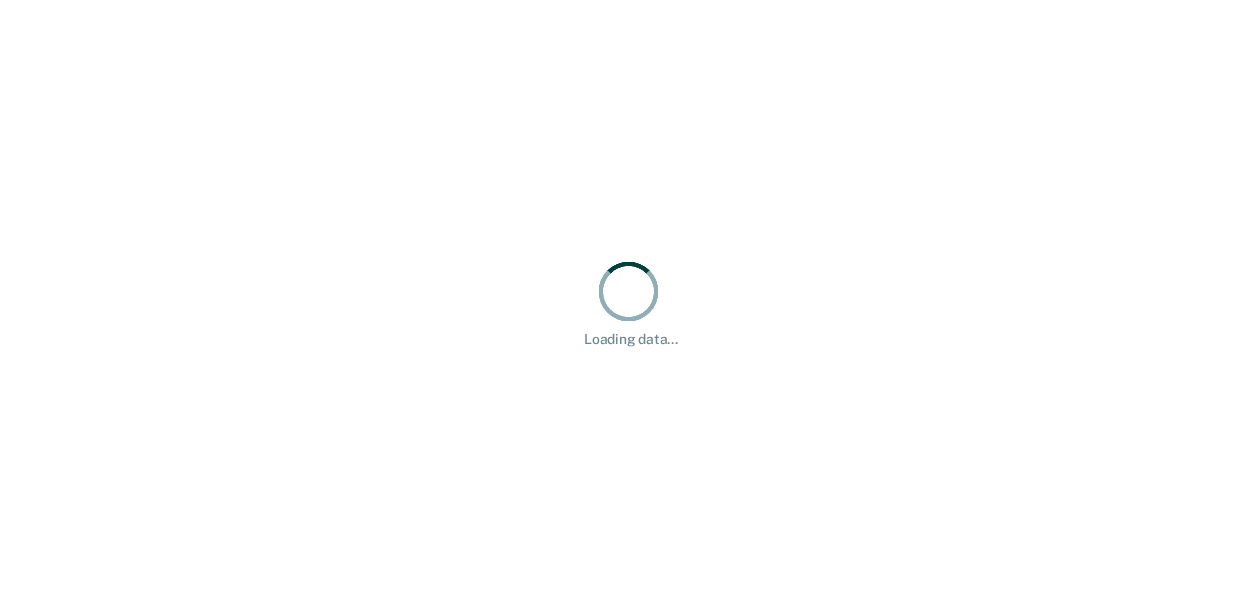 scroll, scrollTop: 0, scrollLeft: 0, axis: both 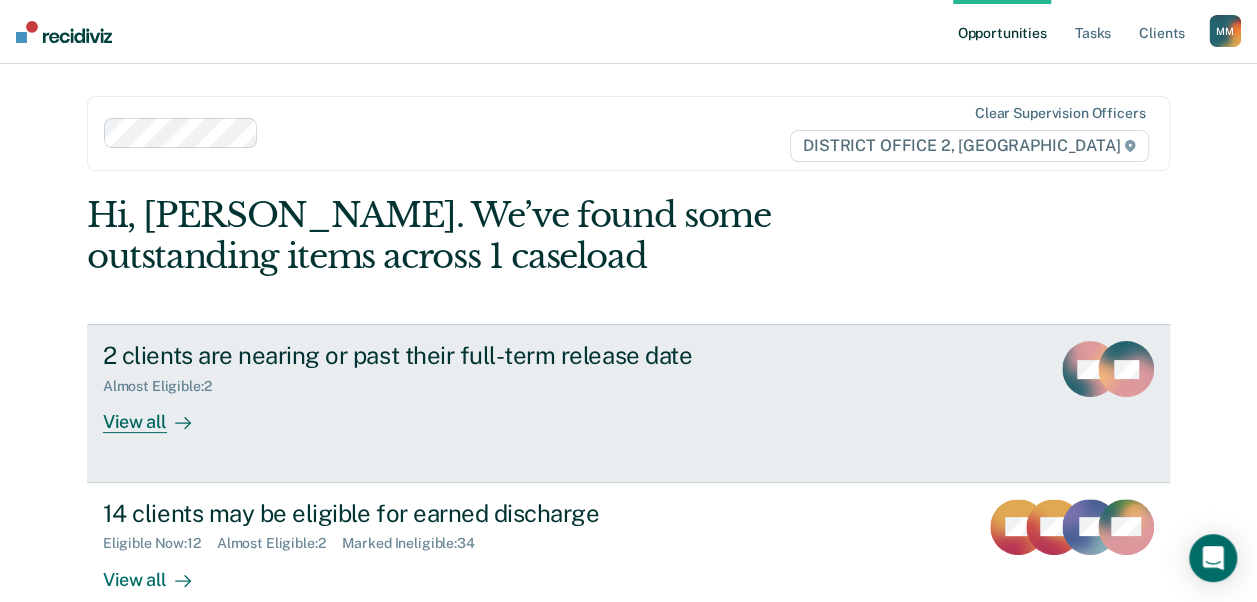 click on "2 clients are nearing or past their full-term release date" at bounding box center (454, 355) 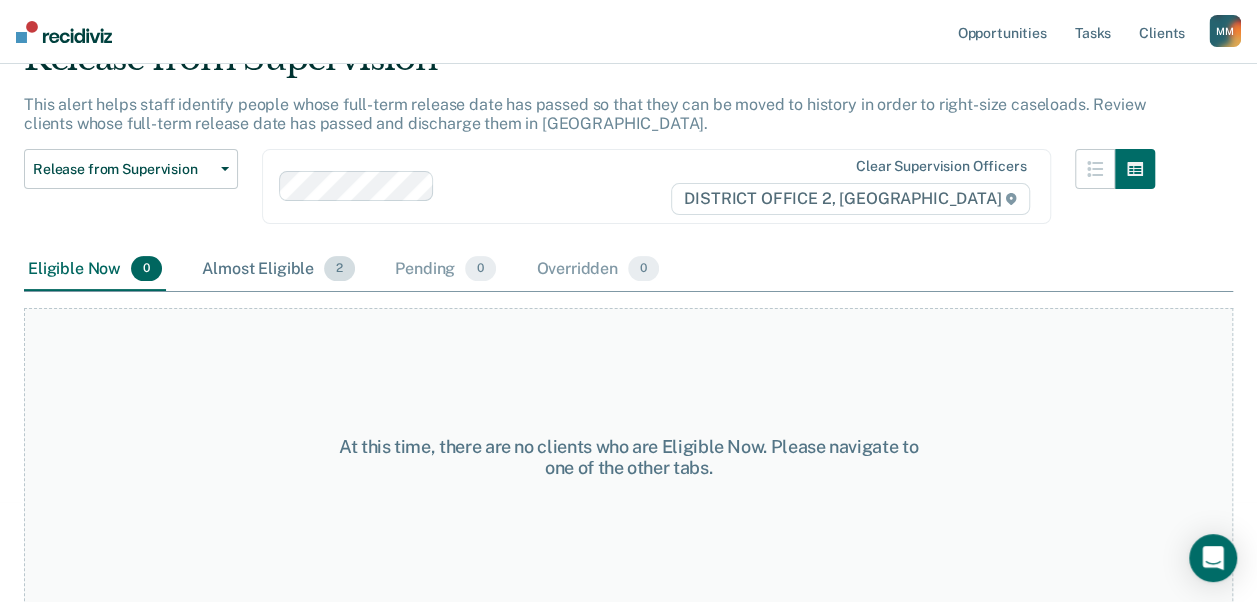 click on "Almost Eligible 2" at bounding box center [278, 270] 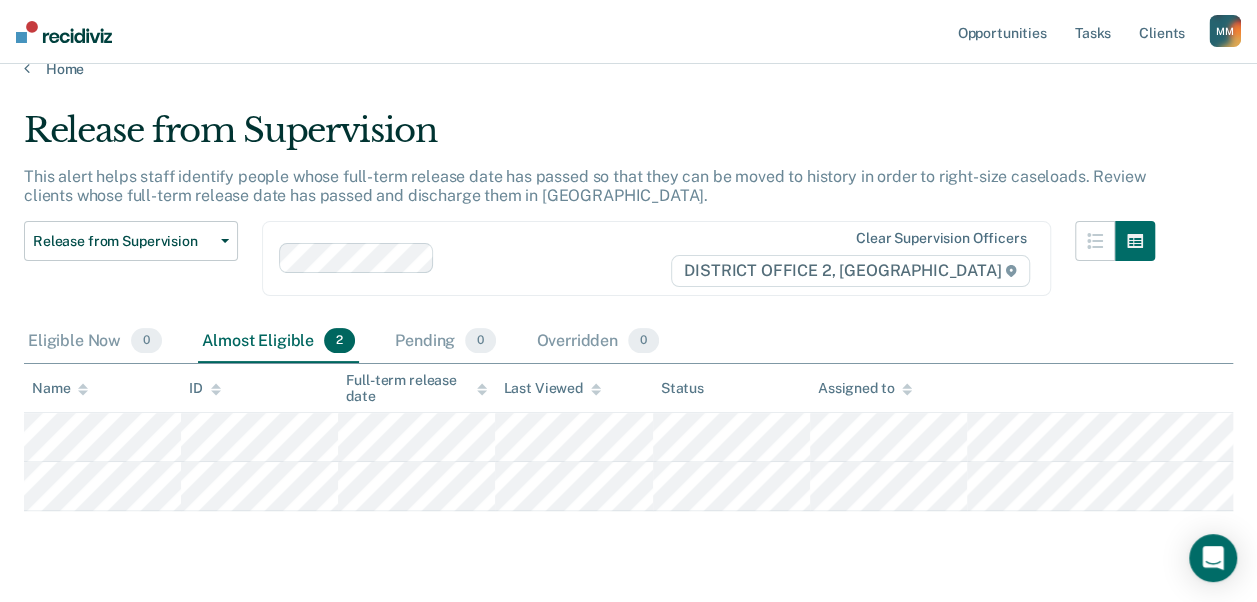 scroll, scrollTop: 0, scrollLeft: 0, axis: both 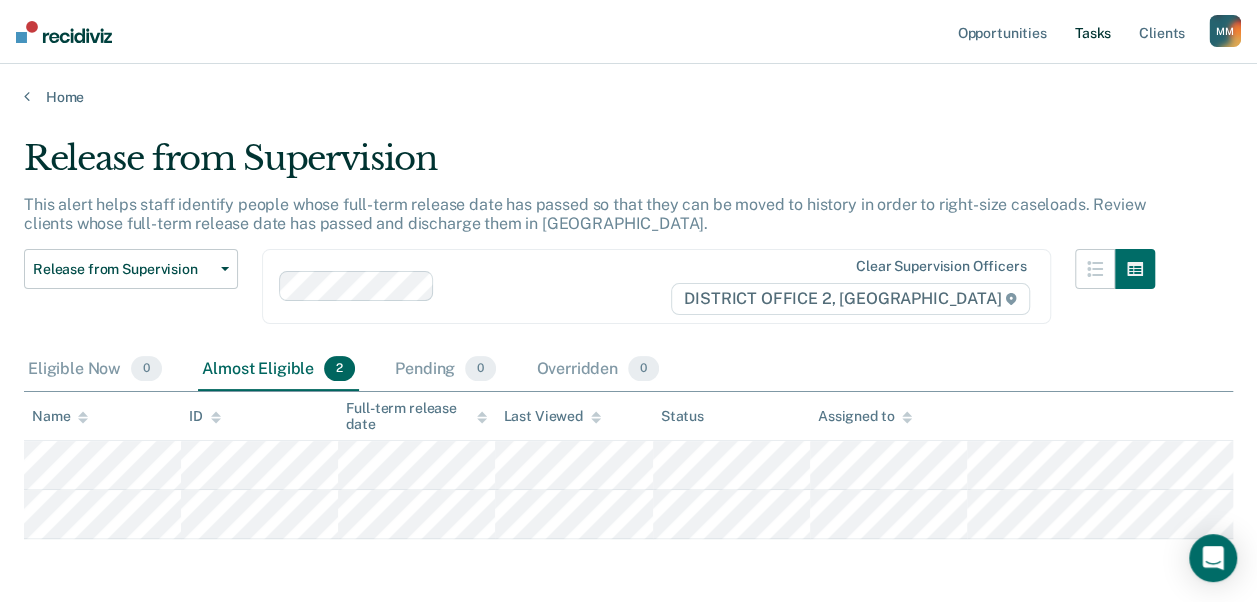 click on "Tasks" at bounding box center (1093, 32) 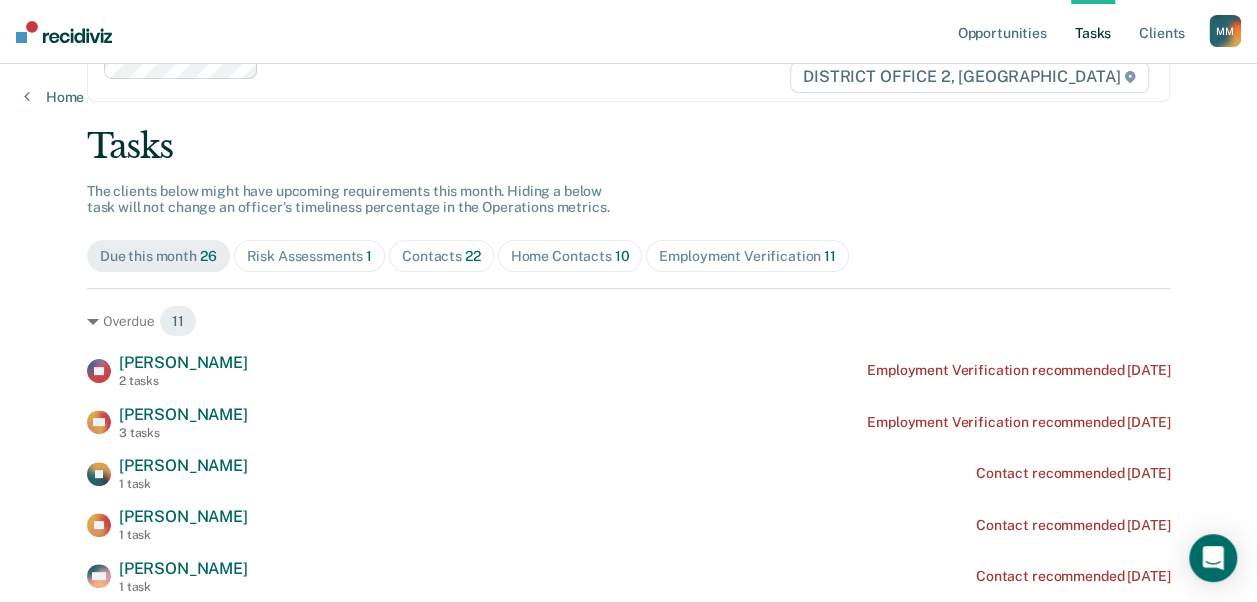scroll, scrollTop: 100, scrollLeft: 0, axis: vertical 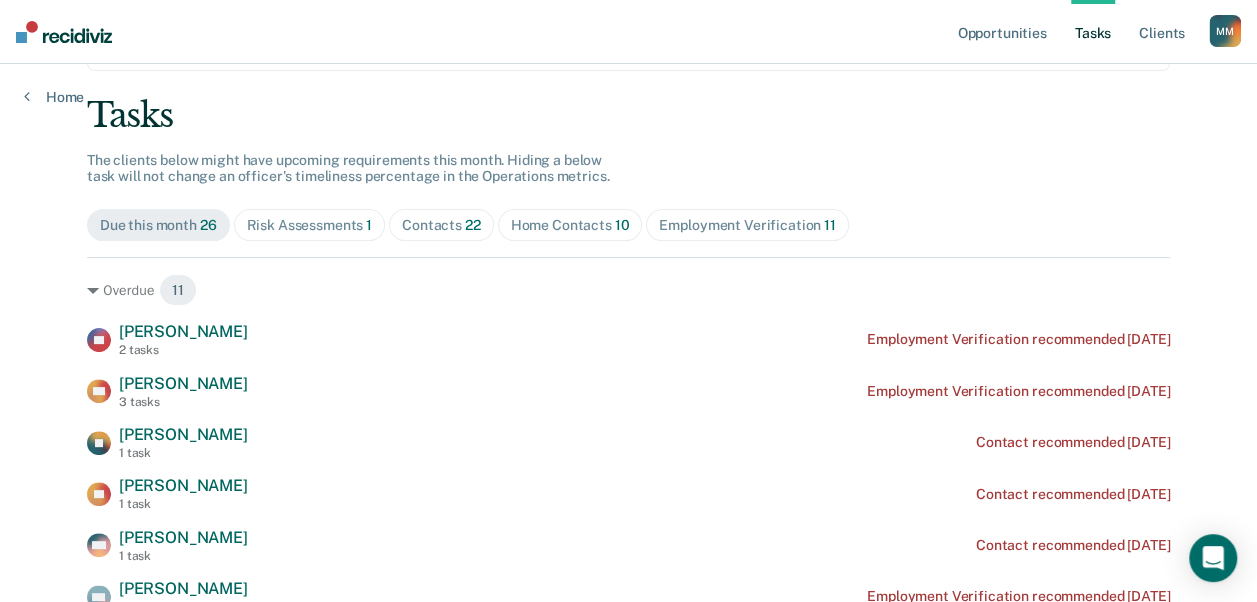 click on "Home Contacts   10" at bounding box center [570, 225] 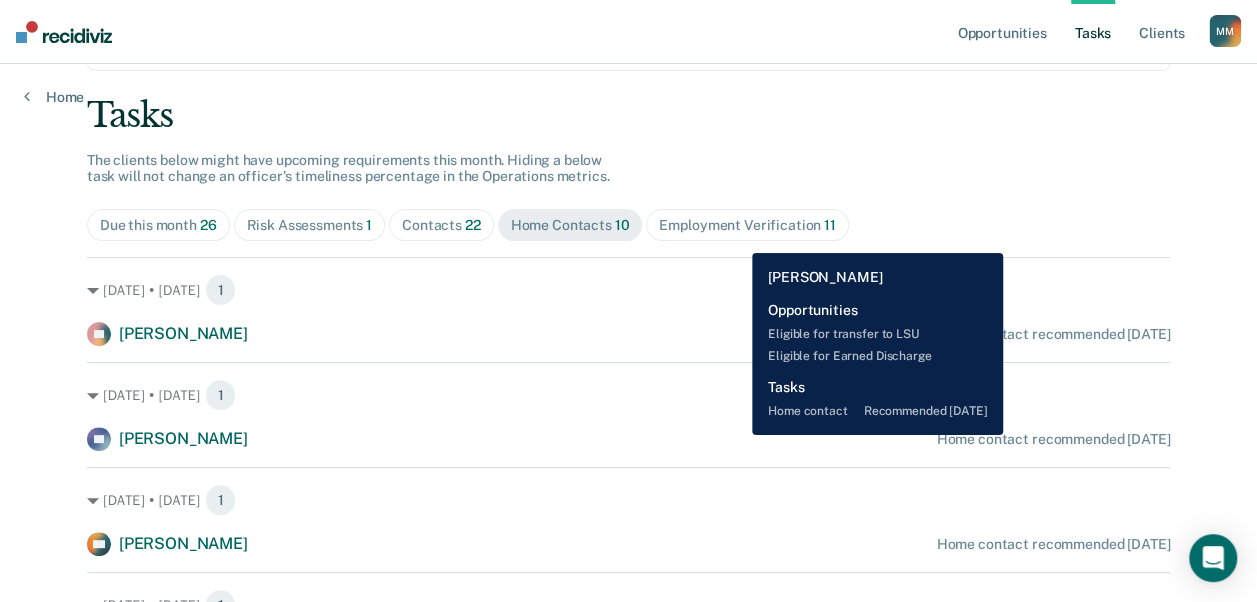 click on "Home contact recommended [DATE]" at bounding box center [1053, 439] 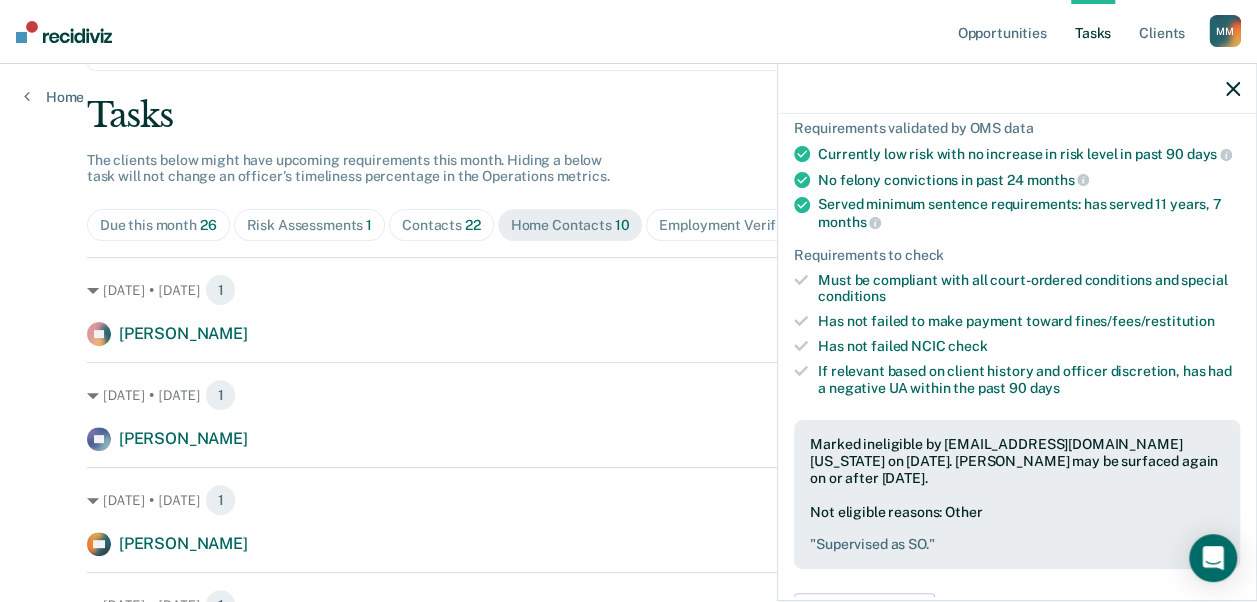 scroll, scrollTop: 0, scrollLeft: 0, axis: both 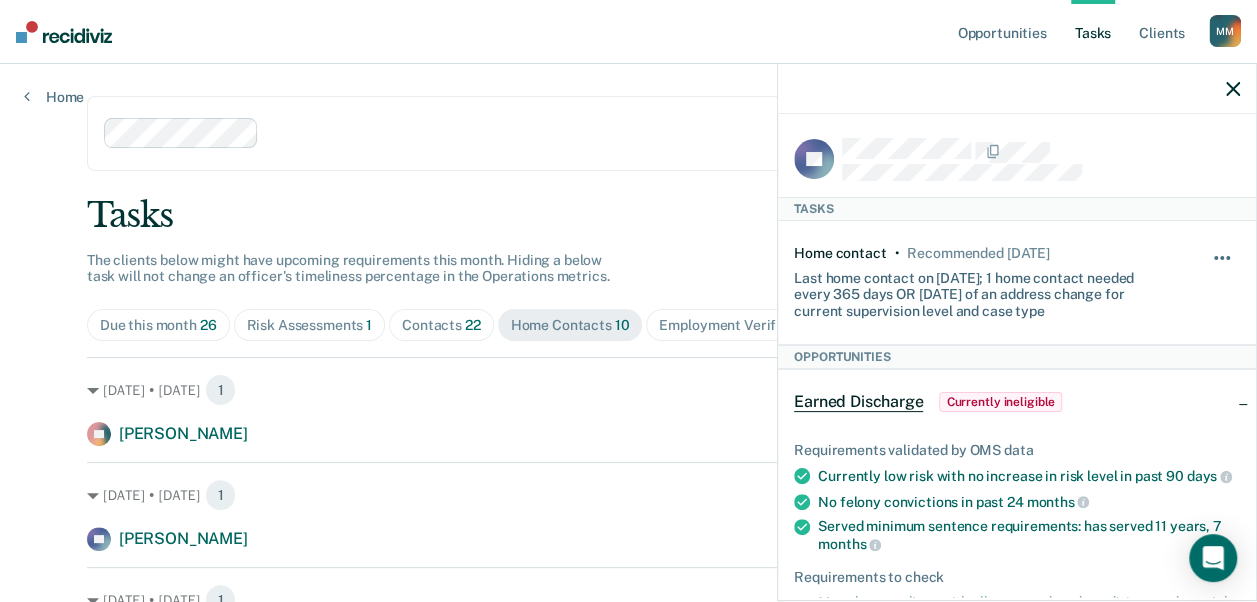 click at bounding box center [1223, 268] 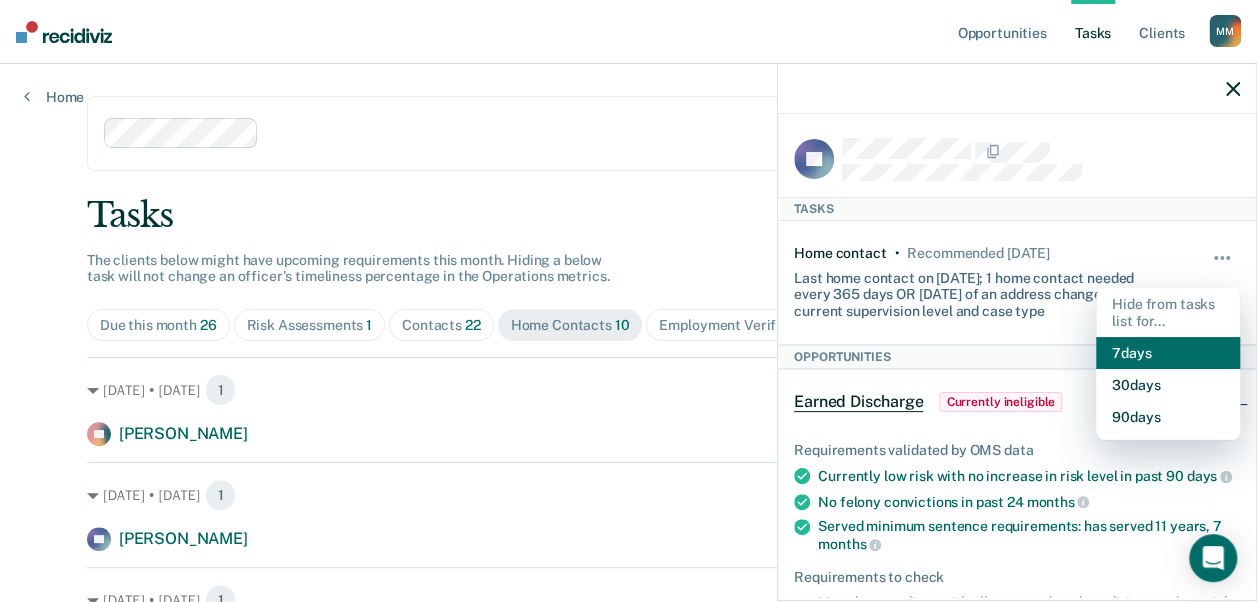 click on "7  days" at bounding box center [1168, 353] 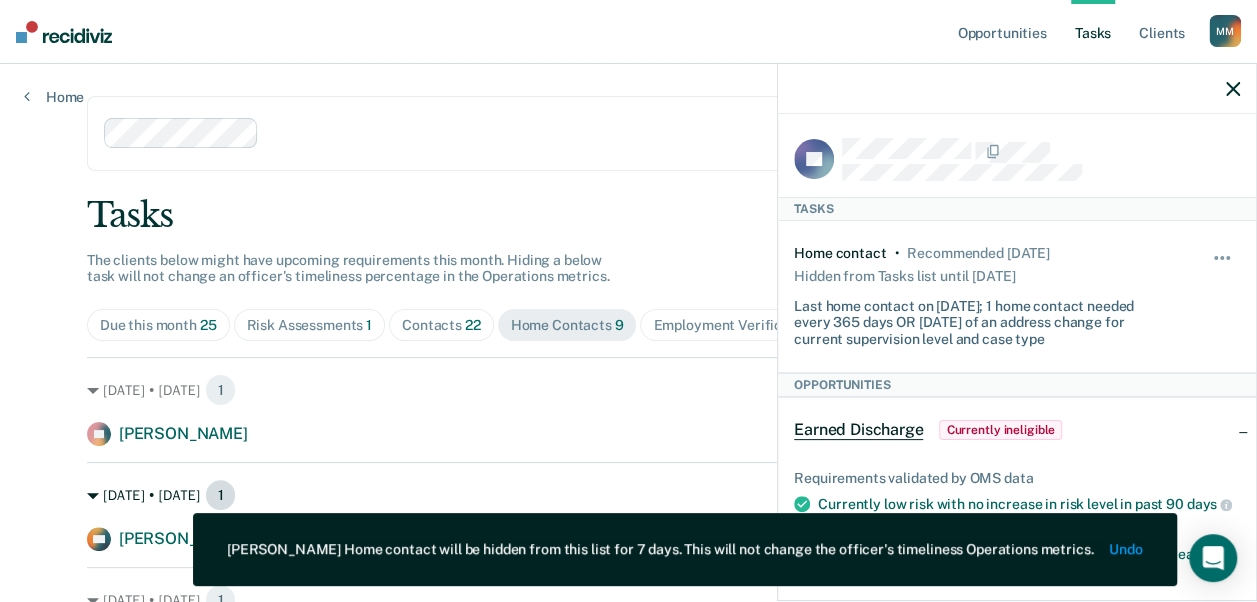 click on "[DATE] • [DATE]   1" at bounding box center [628, 495] 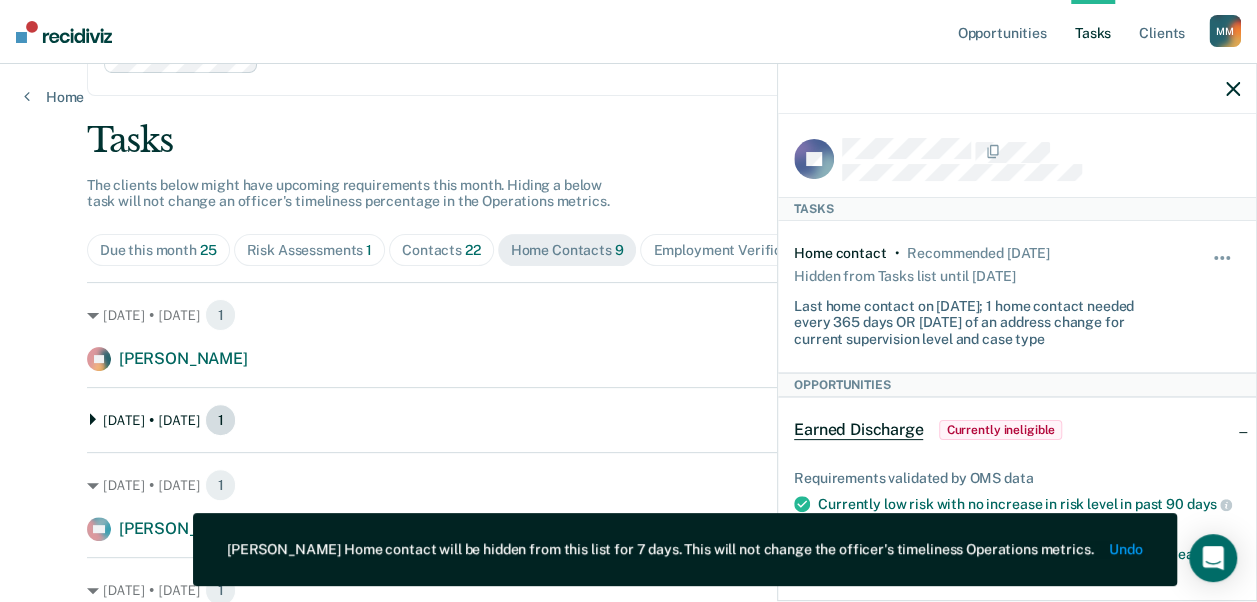 scroll, scrollTop: 200, scrollLeft: 0, axis: vertical 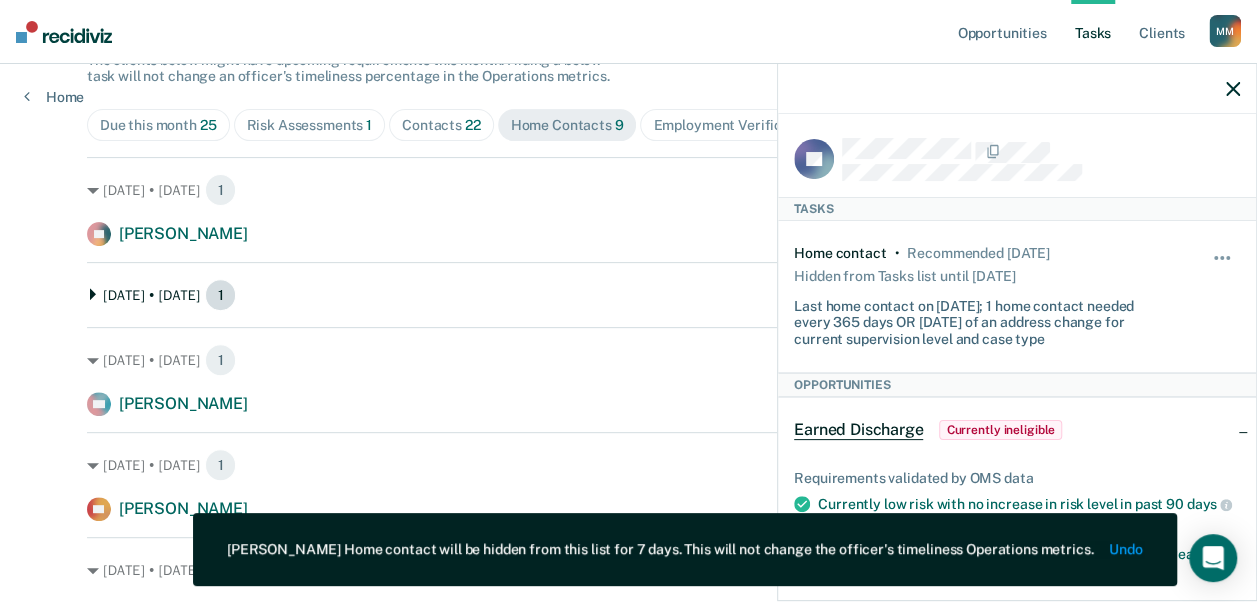 click on "[DATE] • [DATE]   1" at bounding box center [628, 295] 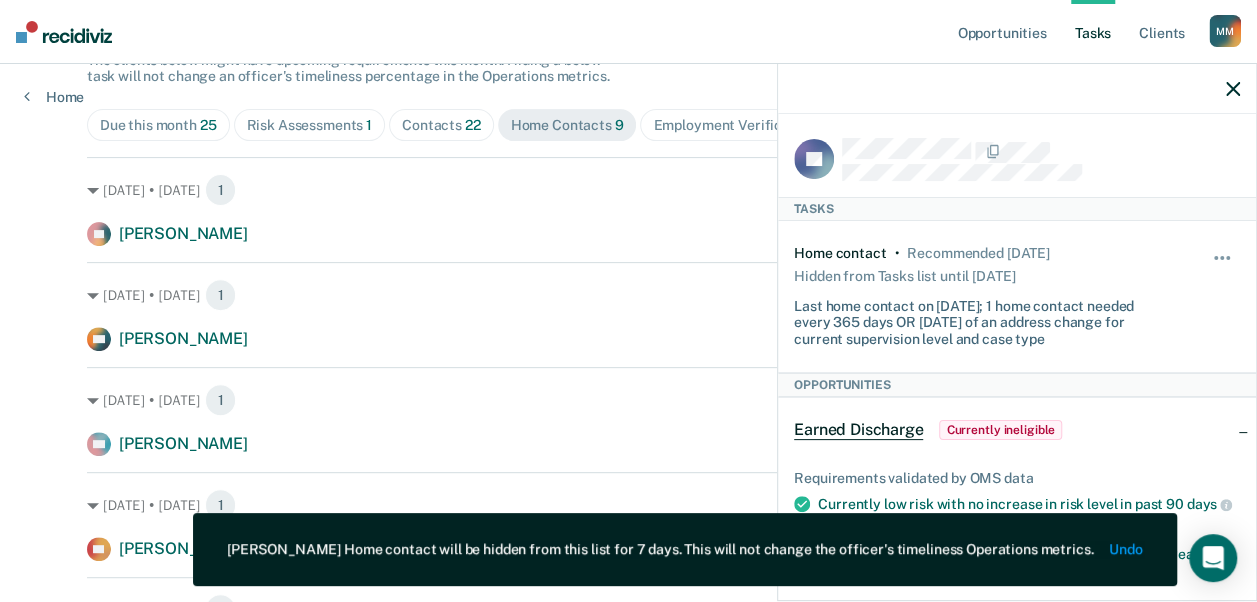 click at bounding box center (1017, 89) 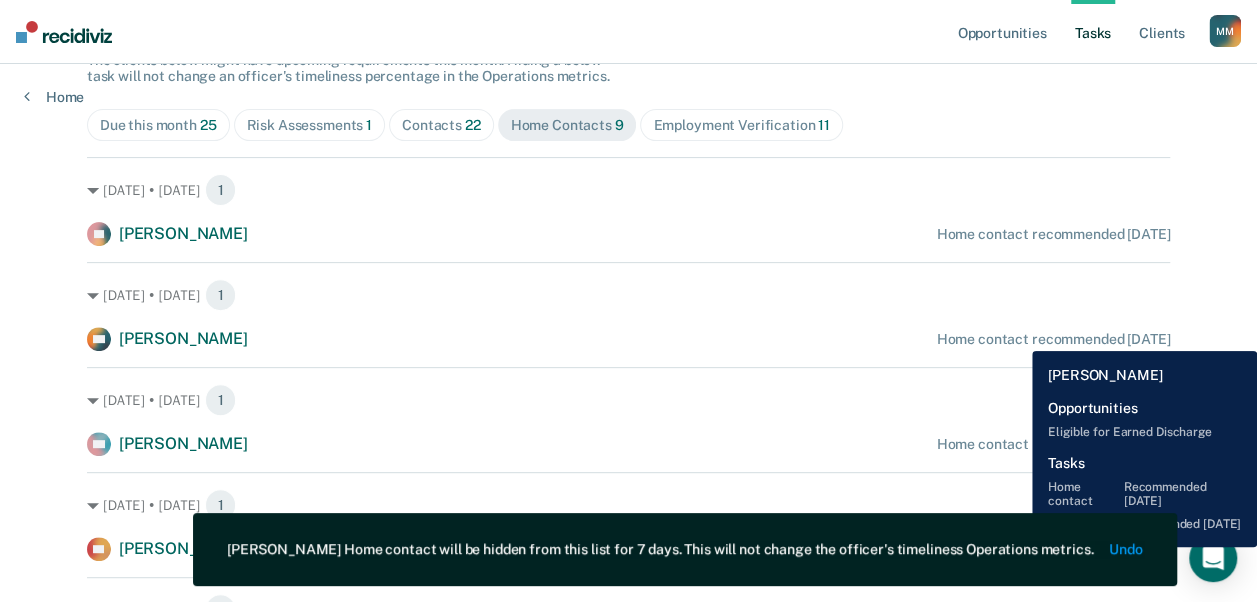 click on "Home contact recommended [DATE]" at bounding box center [1053, 339] 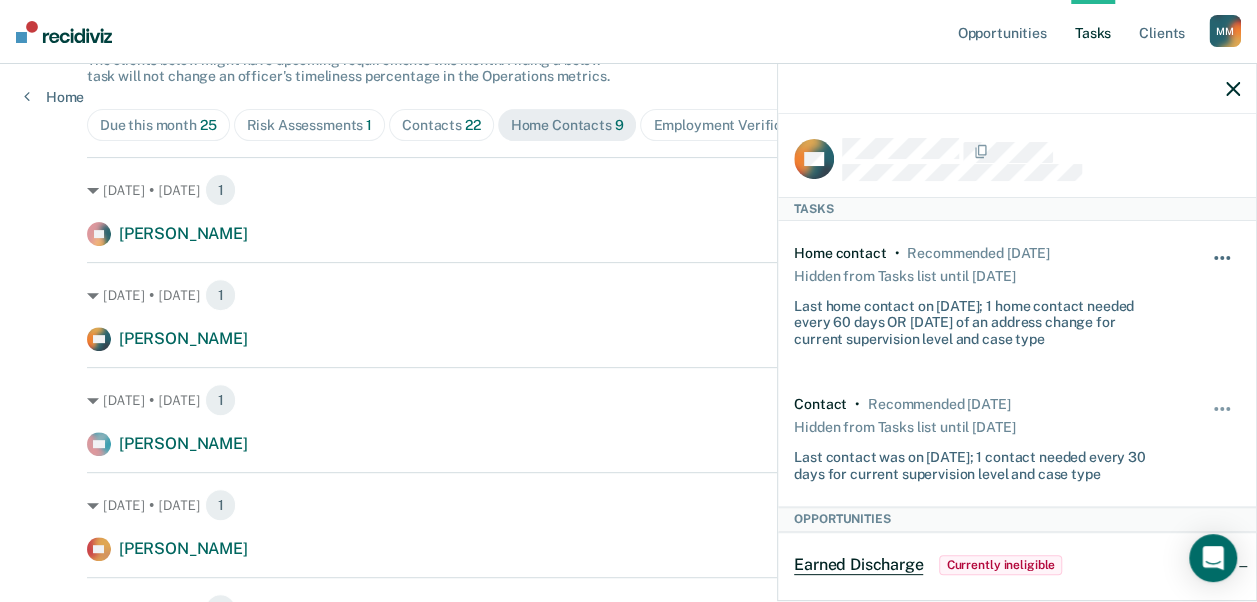 click at bounding box center [1223, 268] 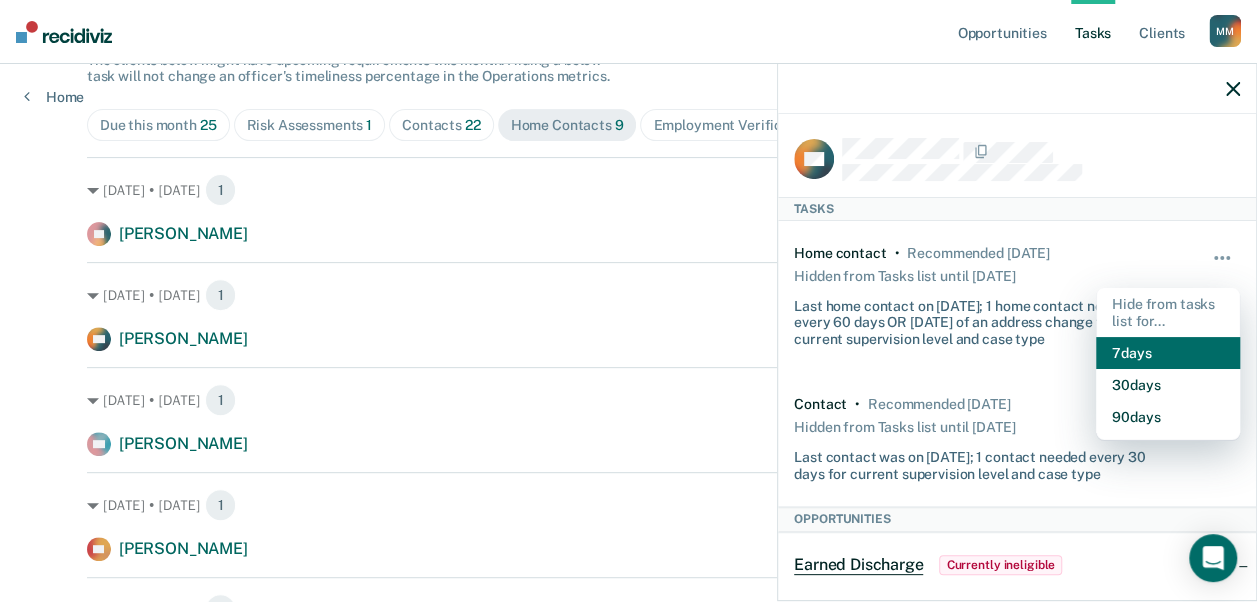 click on "7  days" at bounding box center (1168, 353) 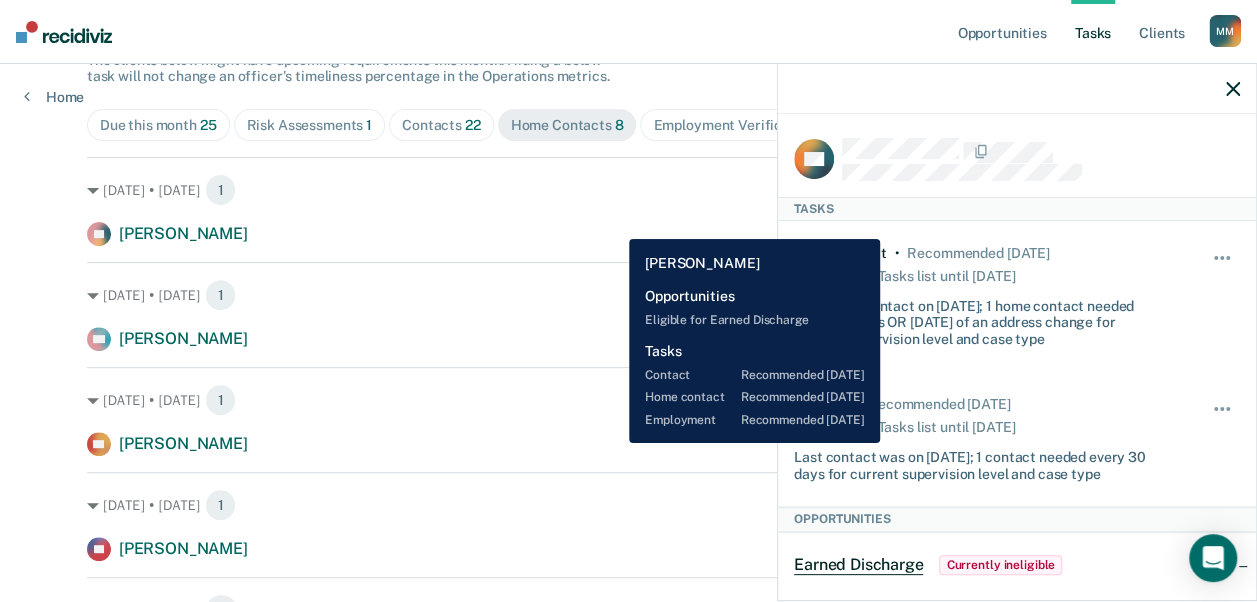 click on "[PERSON_NAME] Home contact recommended [DATE]" at bounding box center (628, 444) 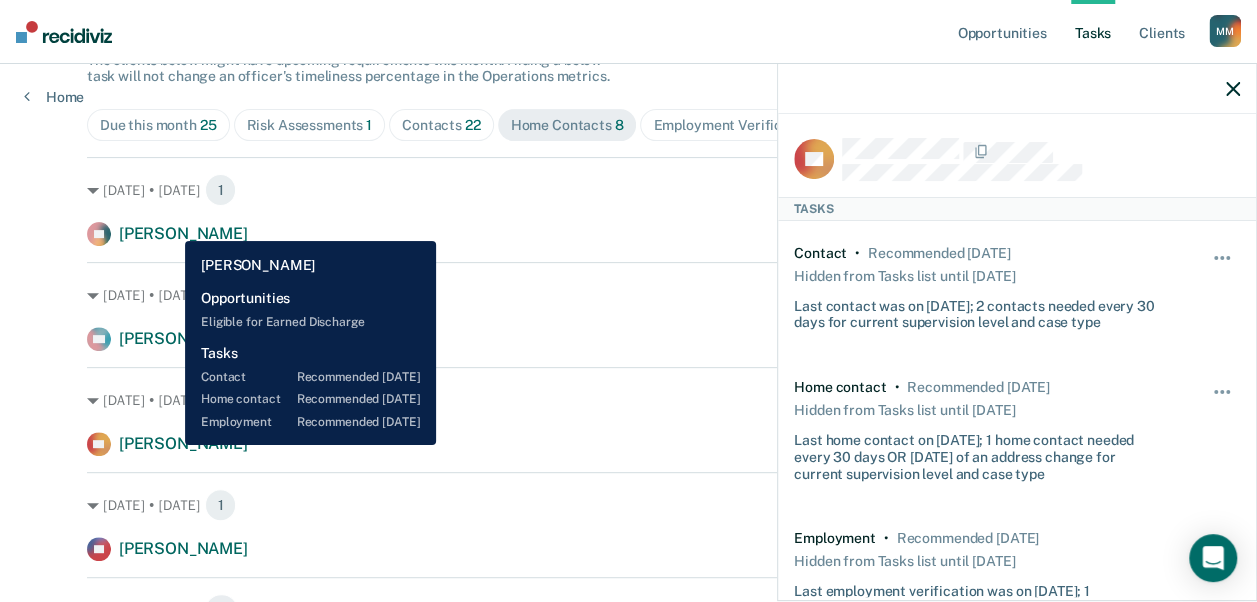 click on "[PERSON_NAME]" at bounding box center (183, 443) 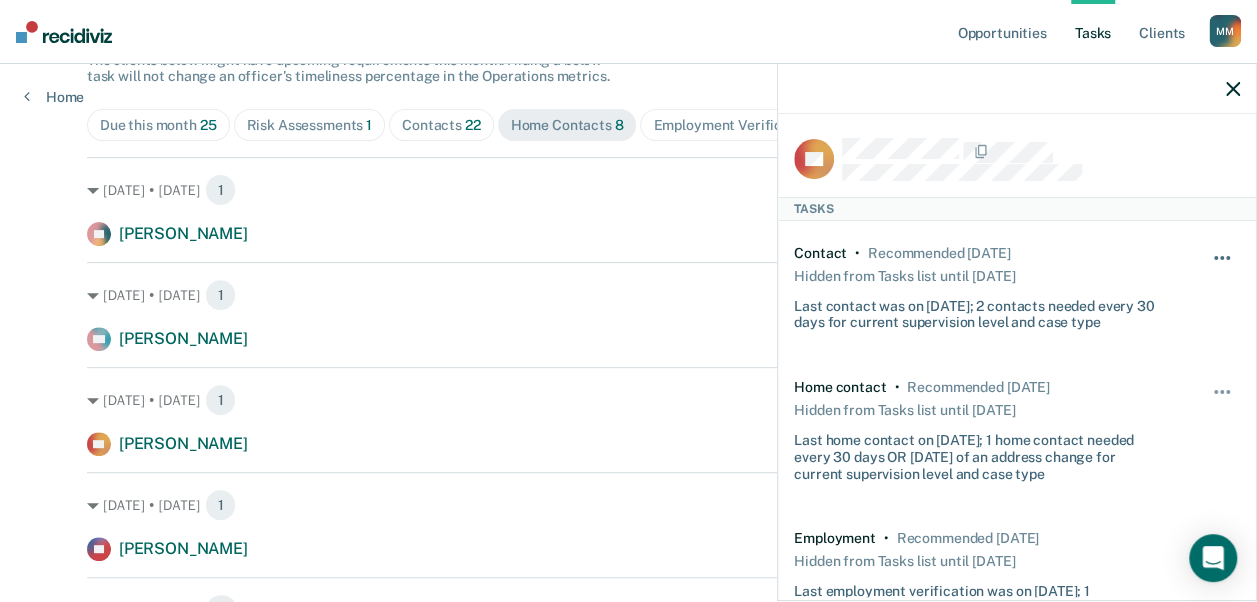 click at bounding box center [1223, 268] 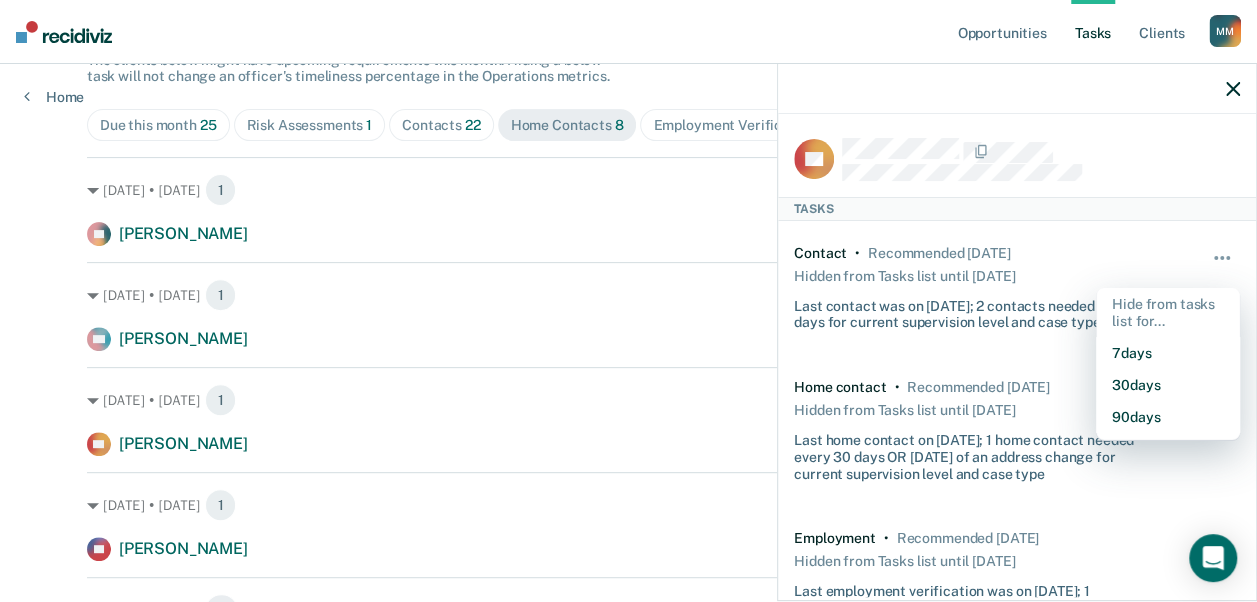 click at bounding box center (1223, 268) 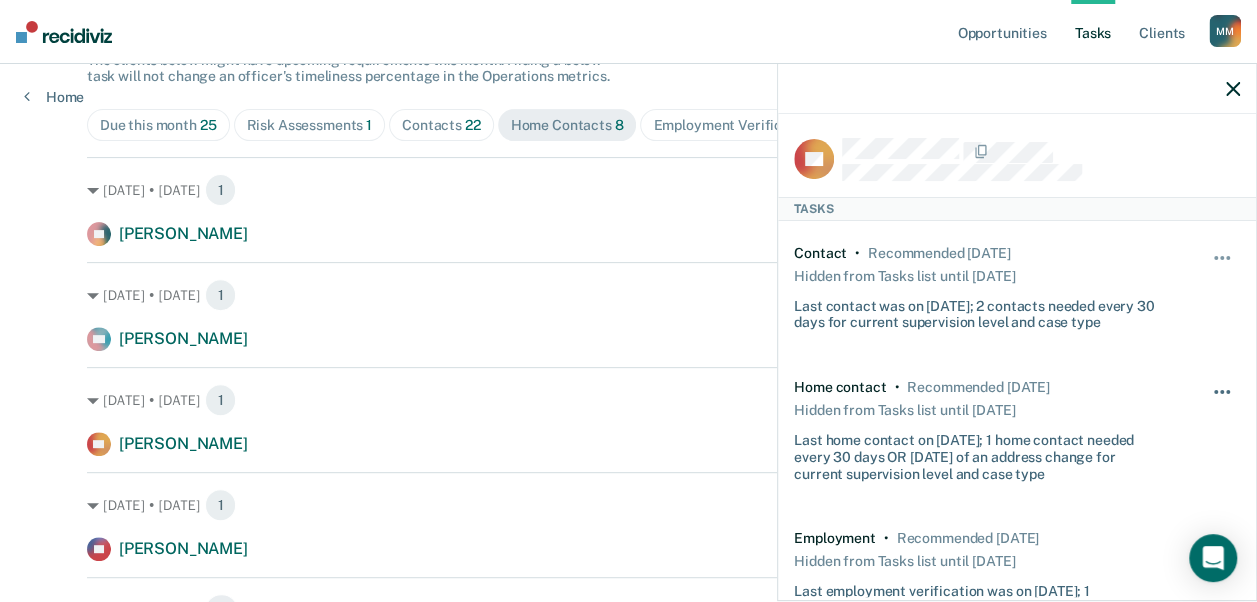 click at bounding box center [1223, 402] 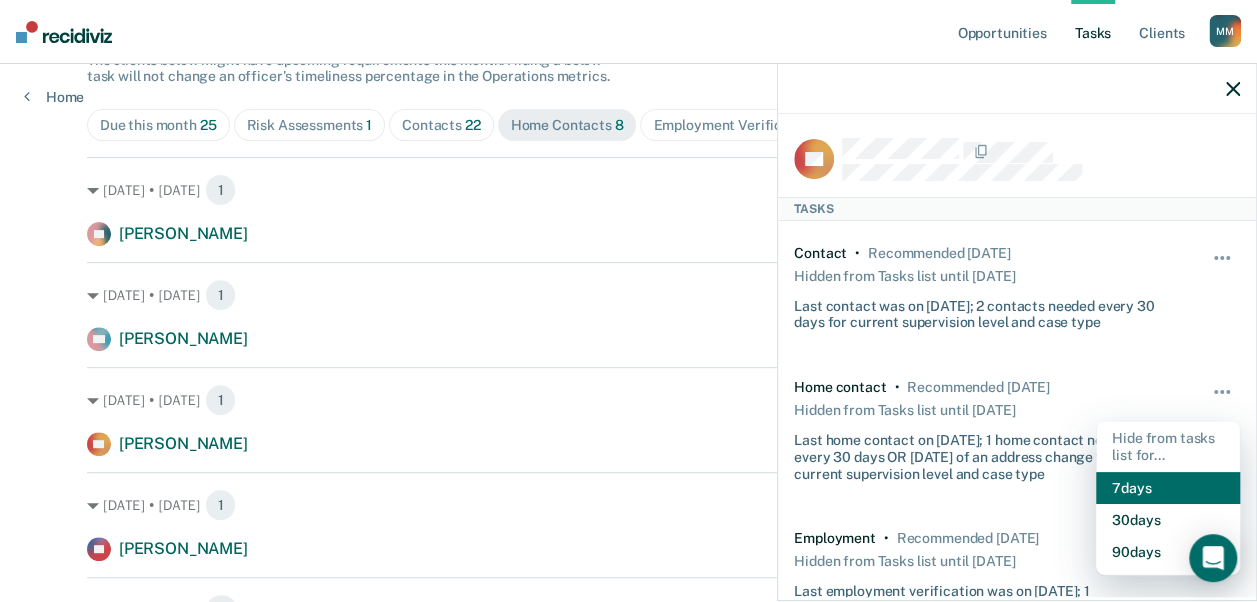 click on "7  days" at bounding box center (1168, 488) 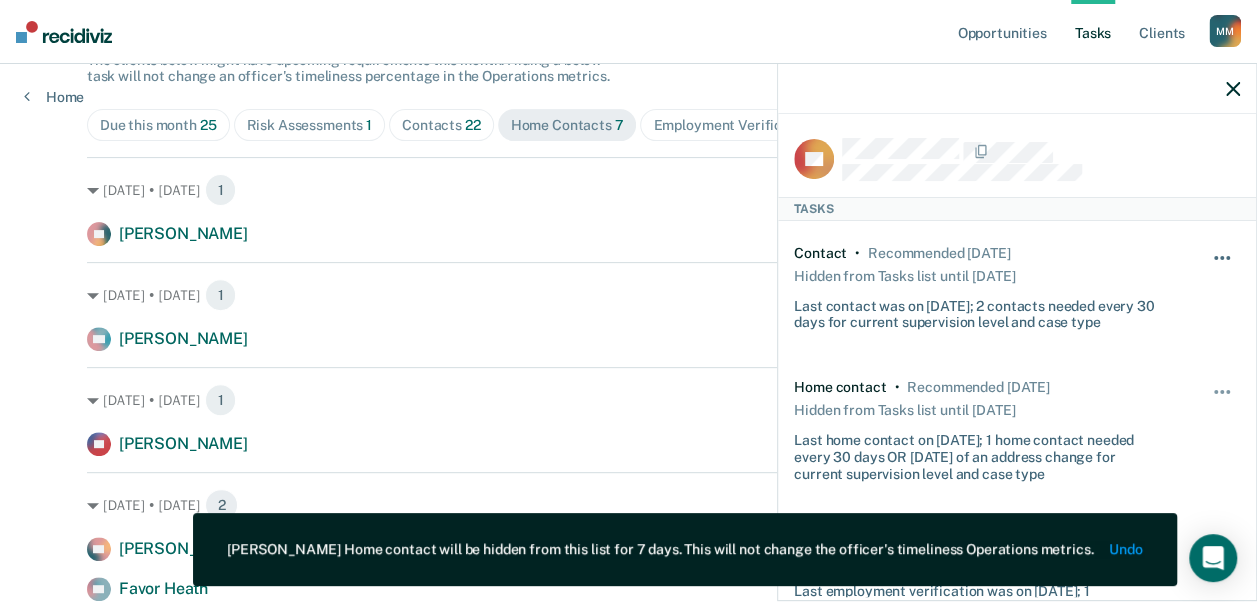click at bounding box center (1216, 258) 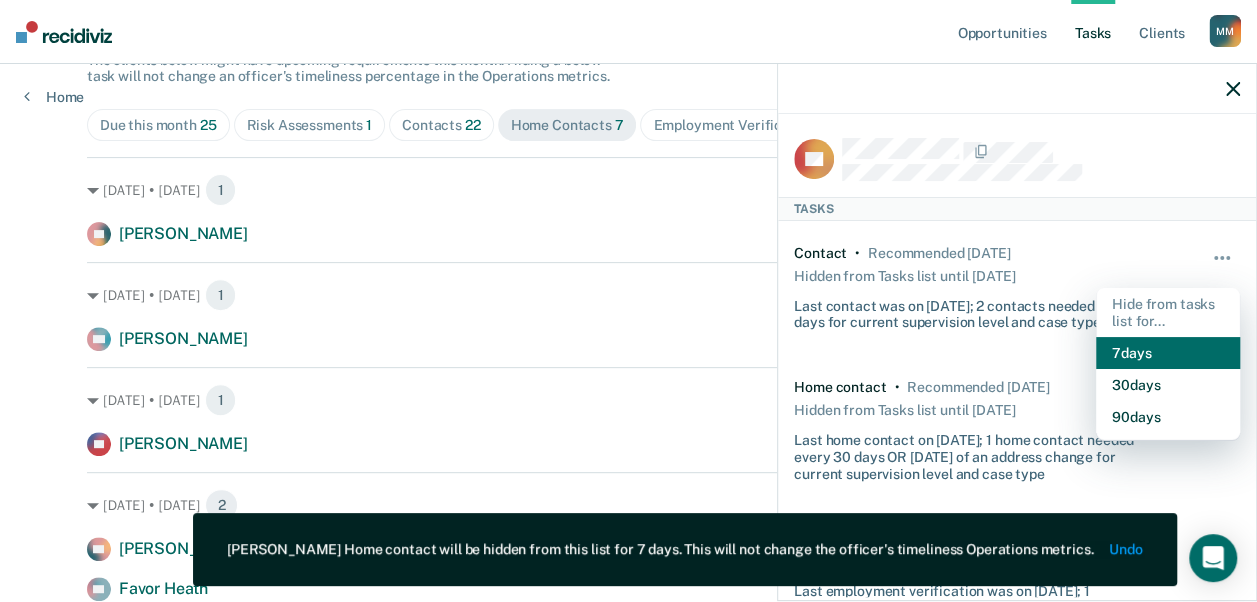 click on "7  days" at bounding box center [1168, 353] 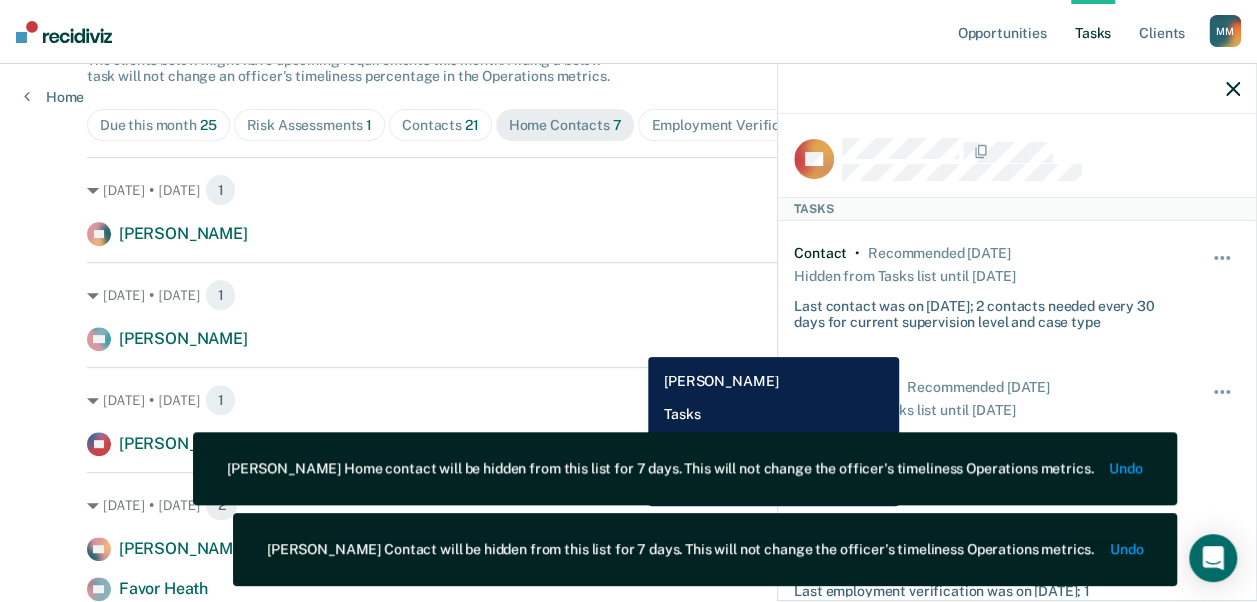 click on "AA [PERSON_NAME] Home contact recommended [DATE]" at bounding box center (628, 339) 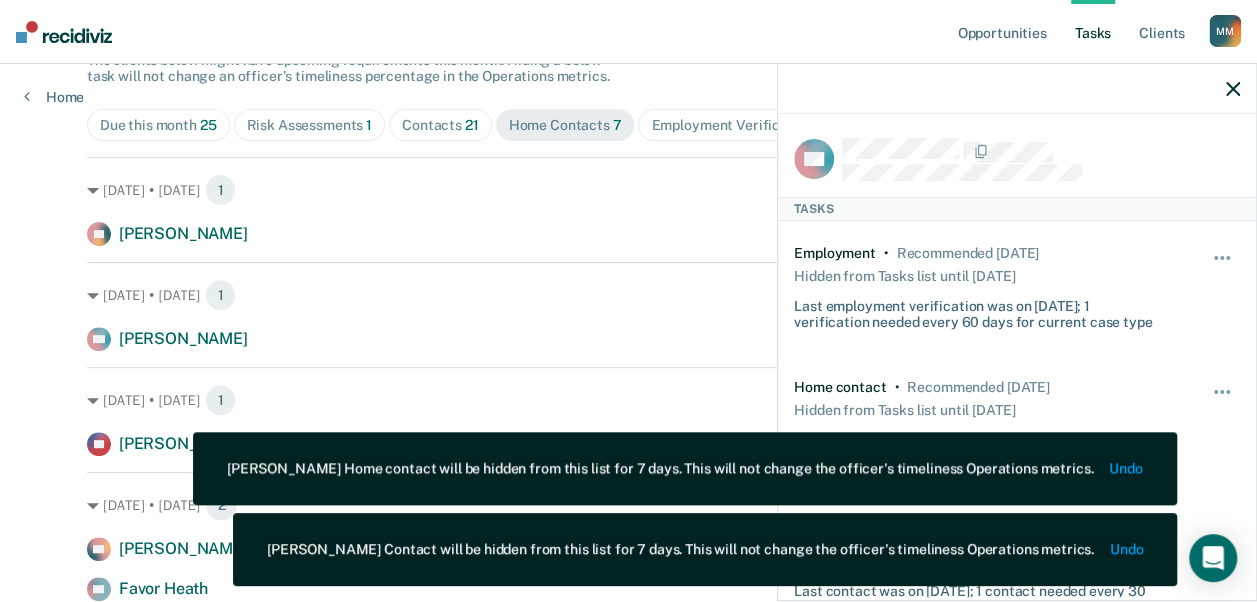 click on "Undo" at bounding box center [1126, 468] 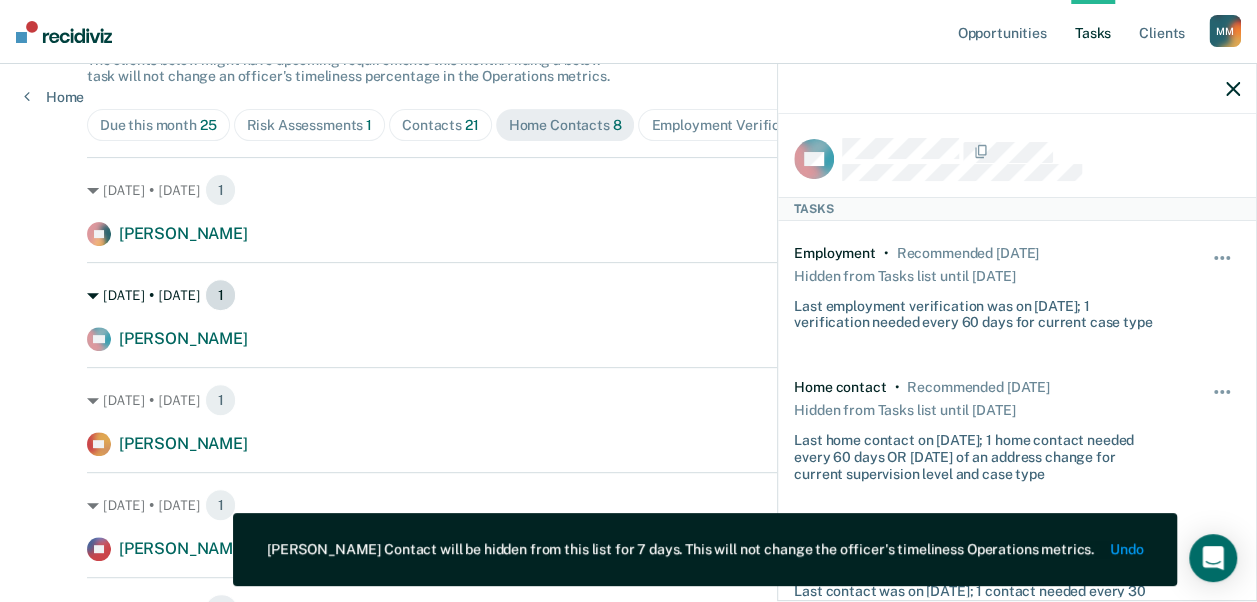click on "[DATE] • [DATE]   1" at bounding box center [628, 295] 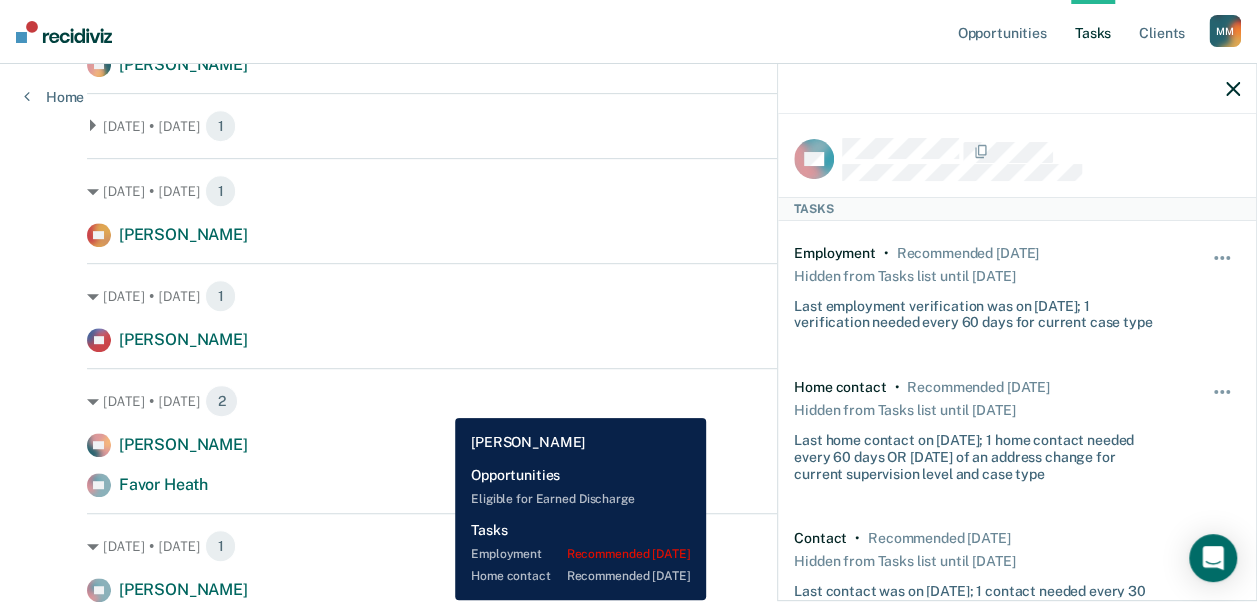 scroll, scrollTop: 400, scrollLeft: 0, axis: vertical 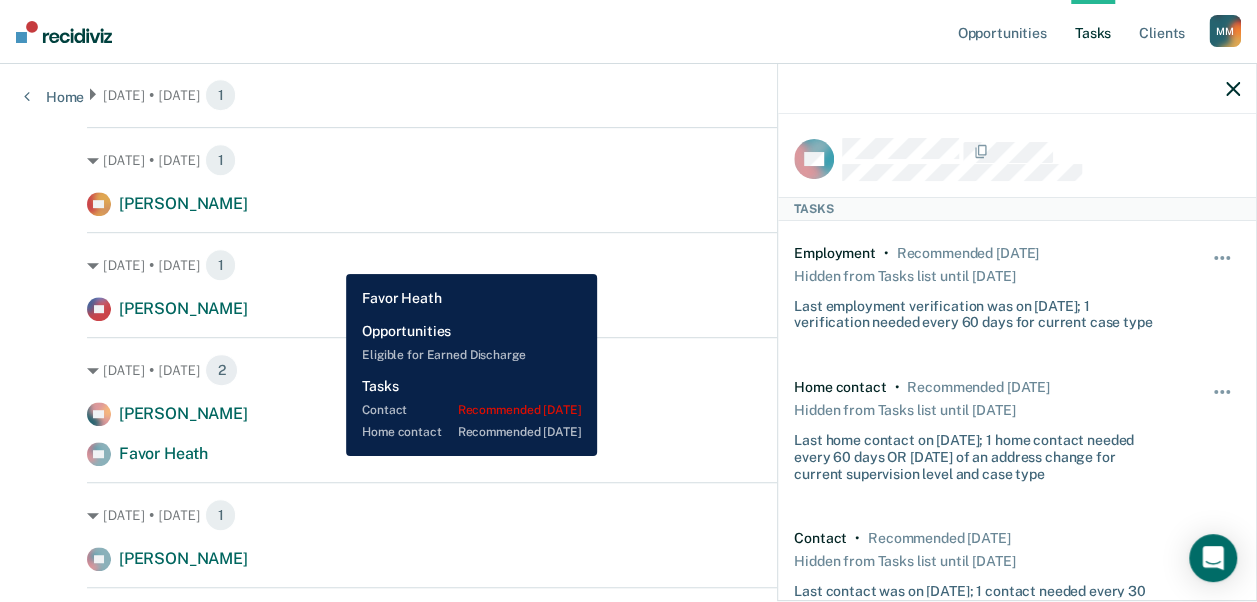 click on "FH [PERSON_NAME] Home contact recommended [DATE]" at bounding box center (628, 454) 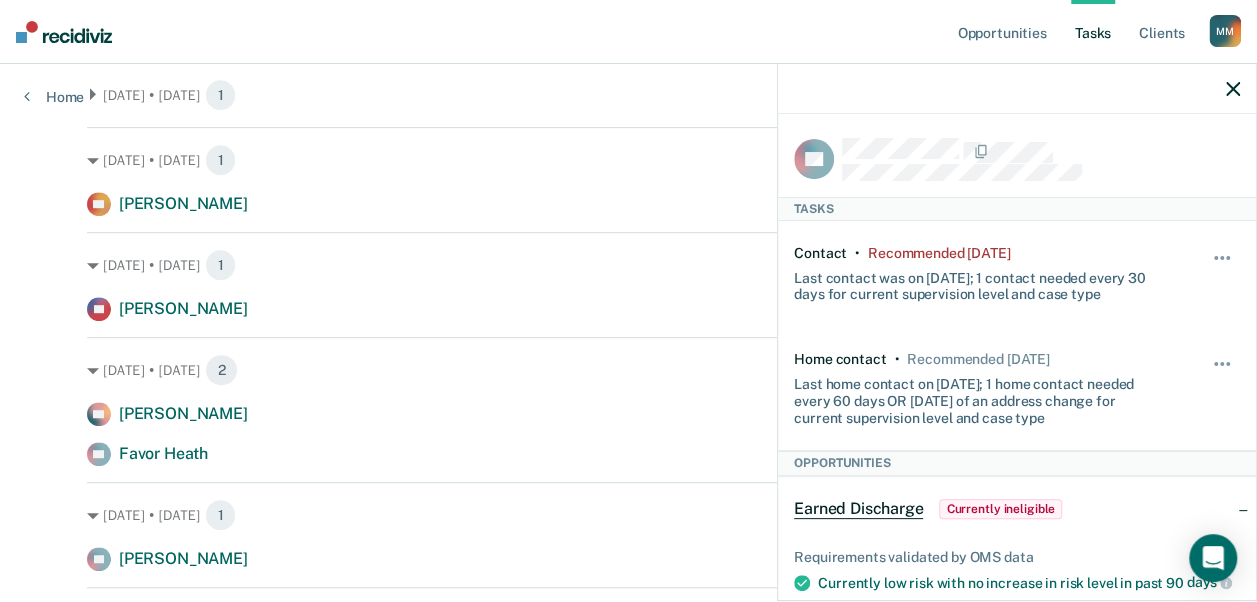 click on "Hide from tasks list for... 7  days 30  days 90  days" at bounding box center [1223, 274] 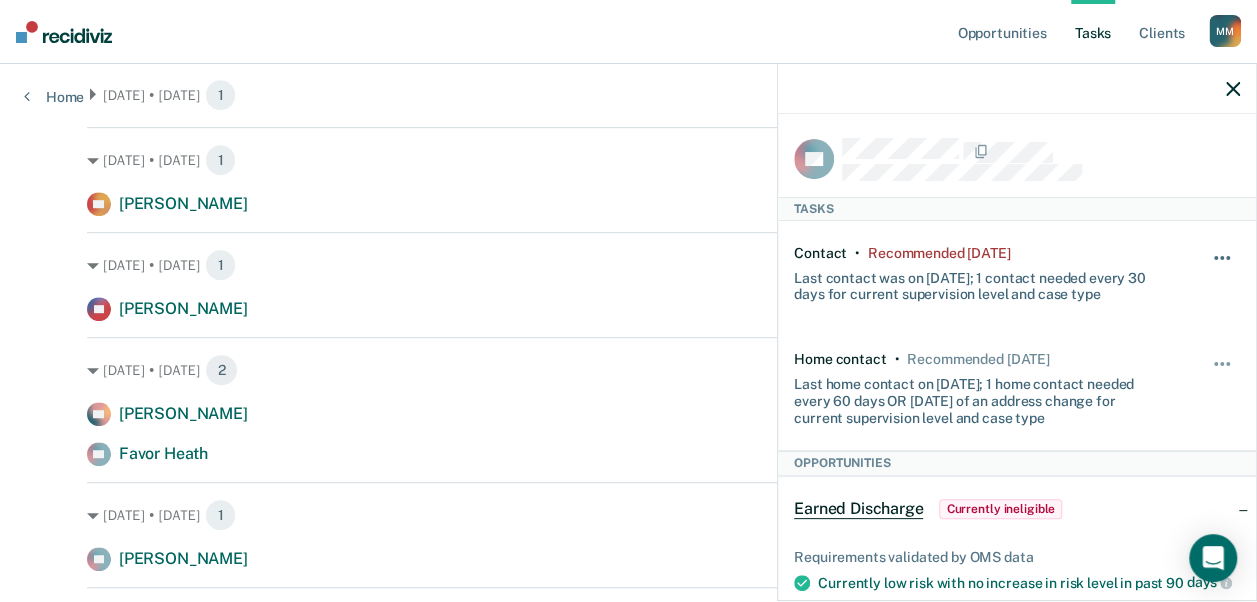 click at bounding box center (1223, 268) 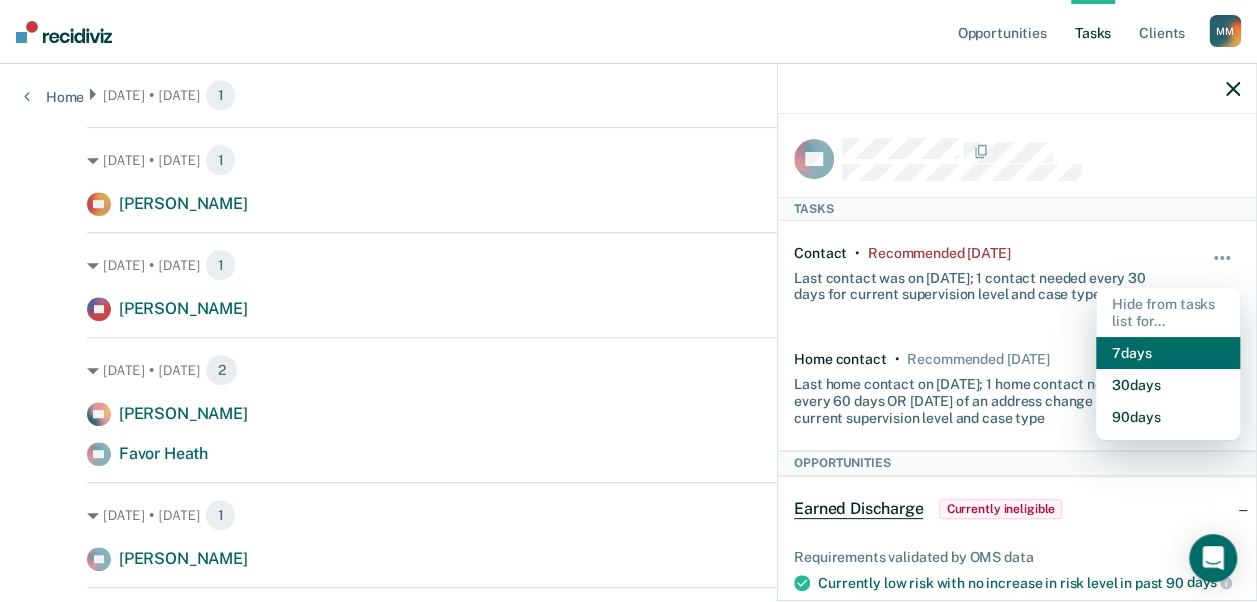 click on "7  days" at bounding box center [1168, 353] 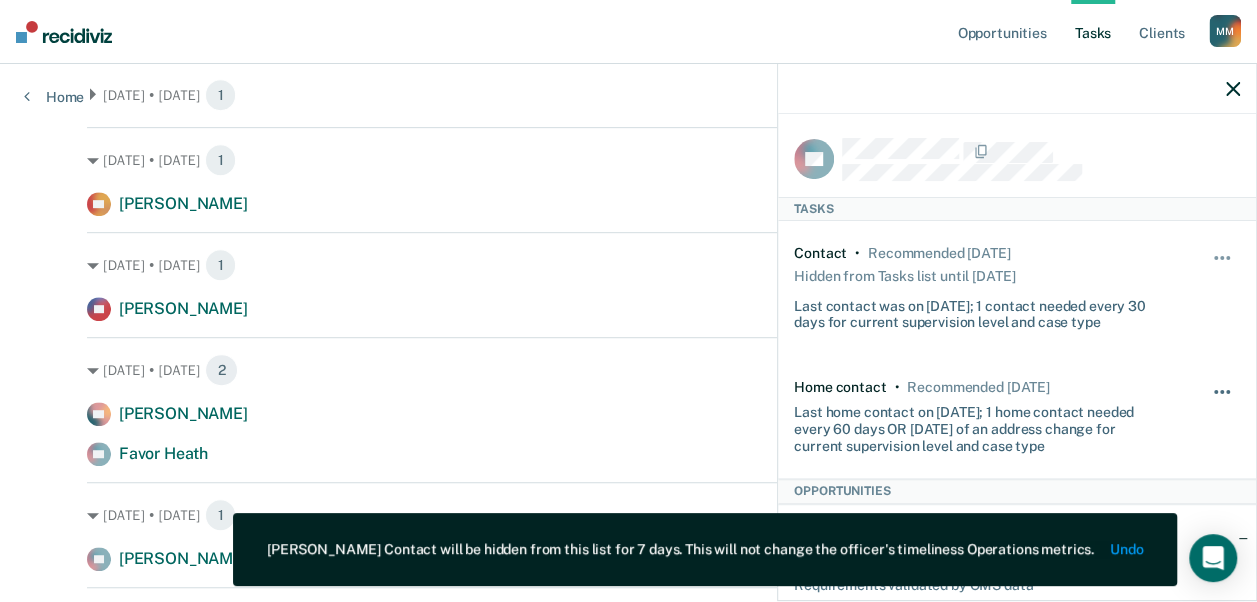 click at bounding box center (1223, 402) 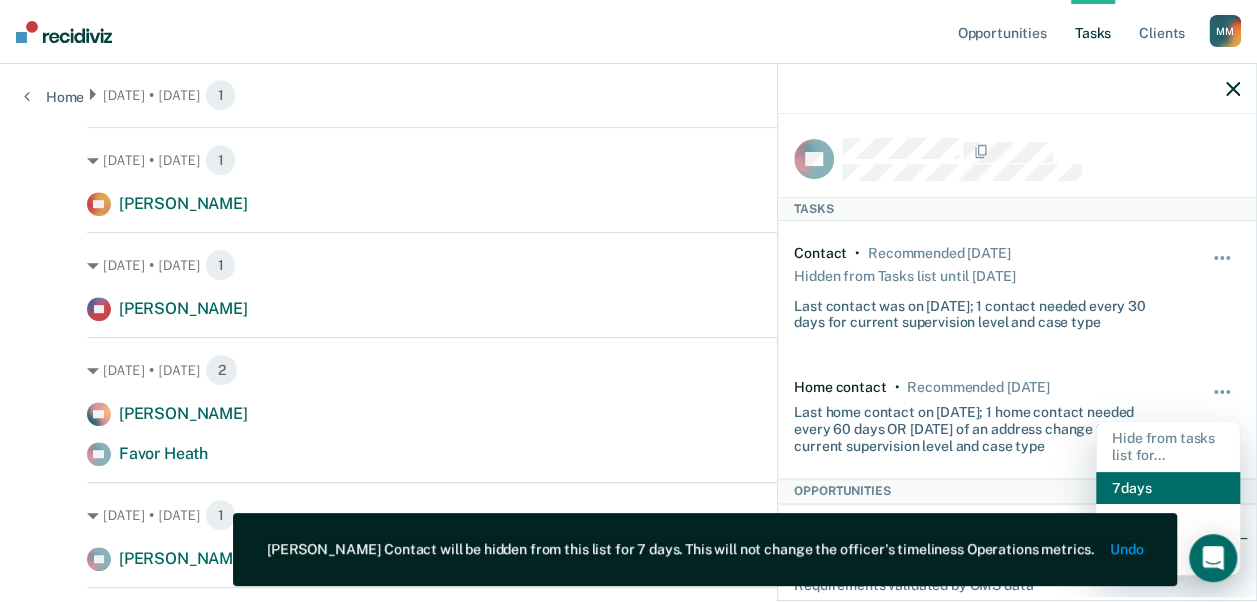 click on "7  days" at bounding box center (1168, 488) 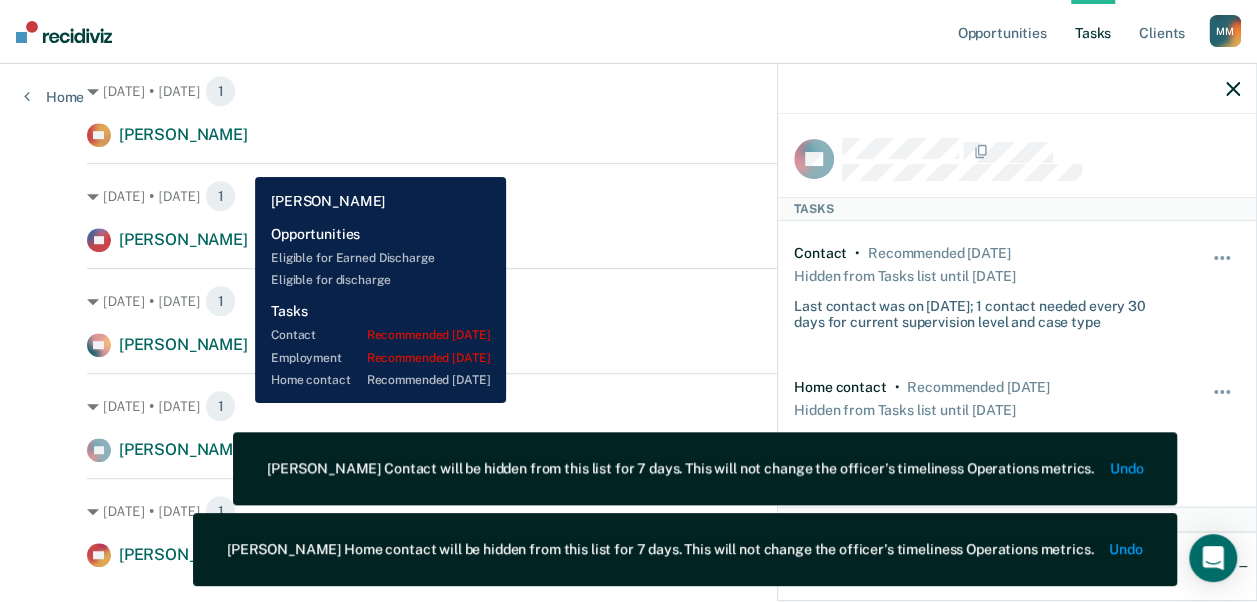 scroll, scrollTop: 500, scrollLeft: 0, axis: vertical 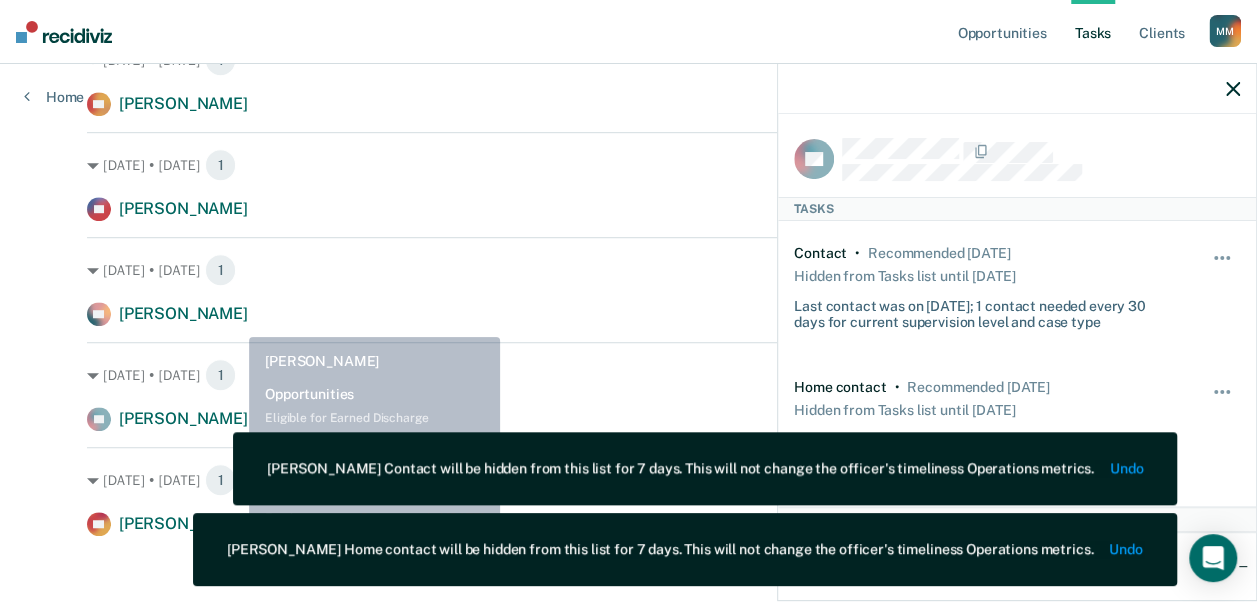 click on "AB [PERSON_NAME] Home contact recommended [DATE]" at bounding box center (628, 314) 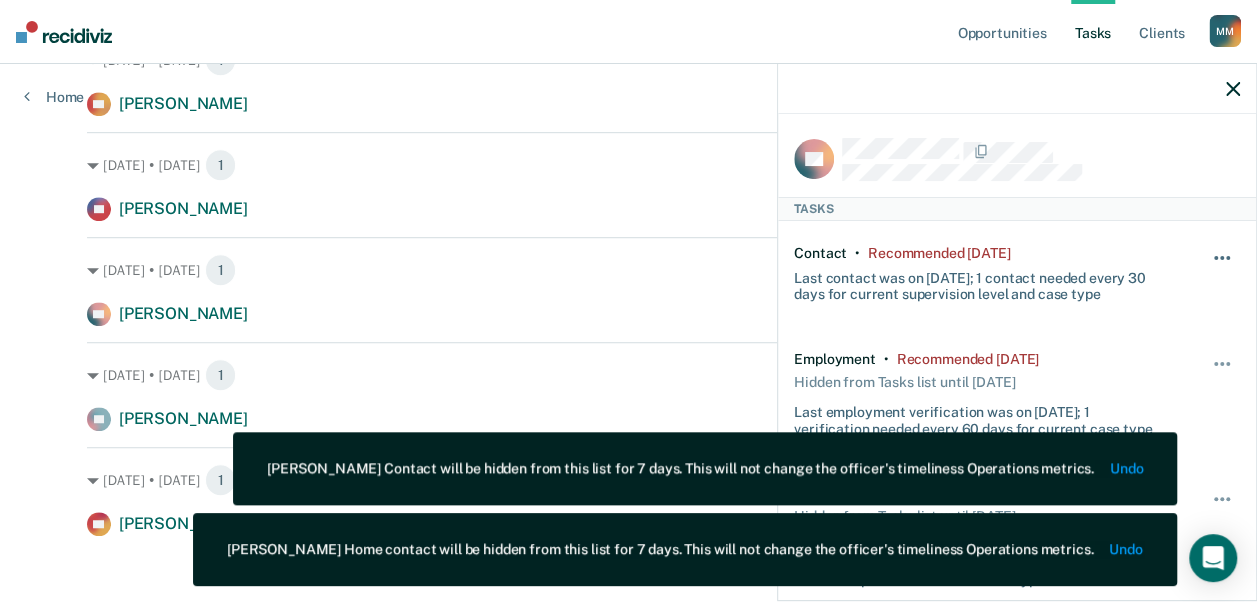 click at bounding box center [1223, 268] 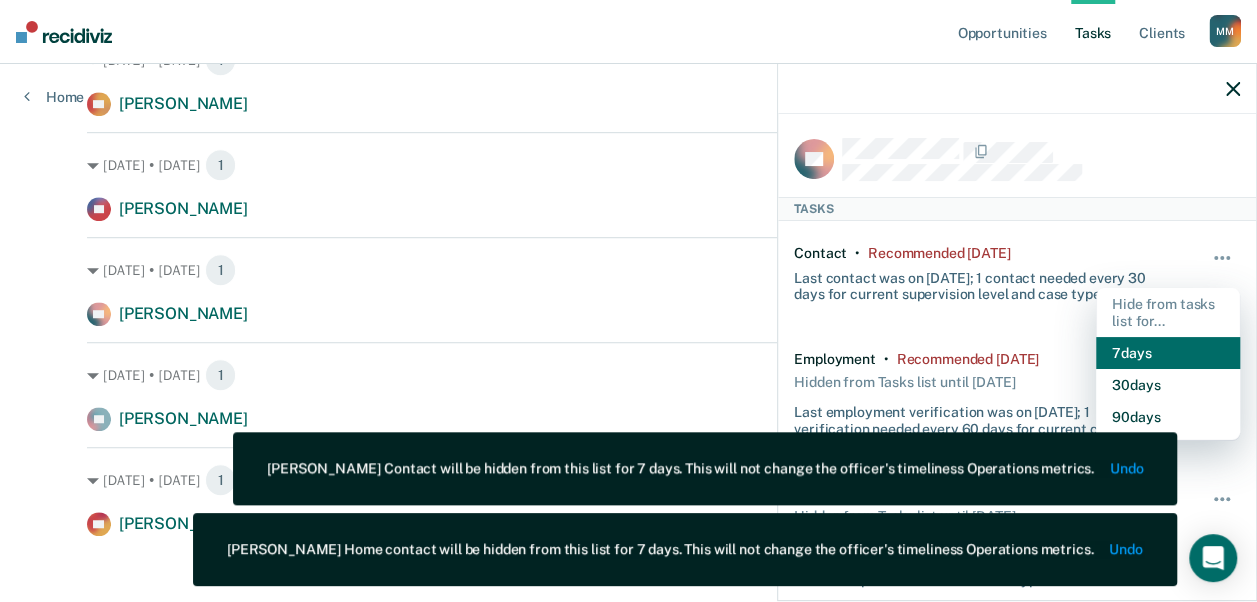 click on "7  days" at bounding box center (1168, 353) 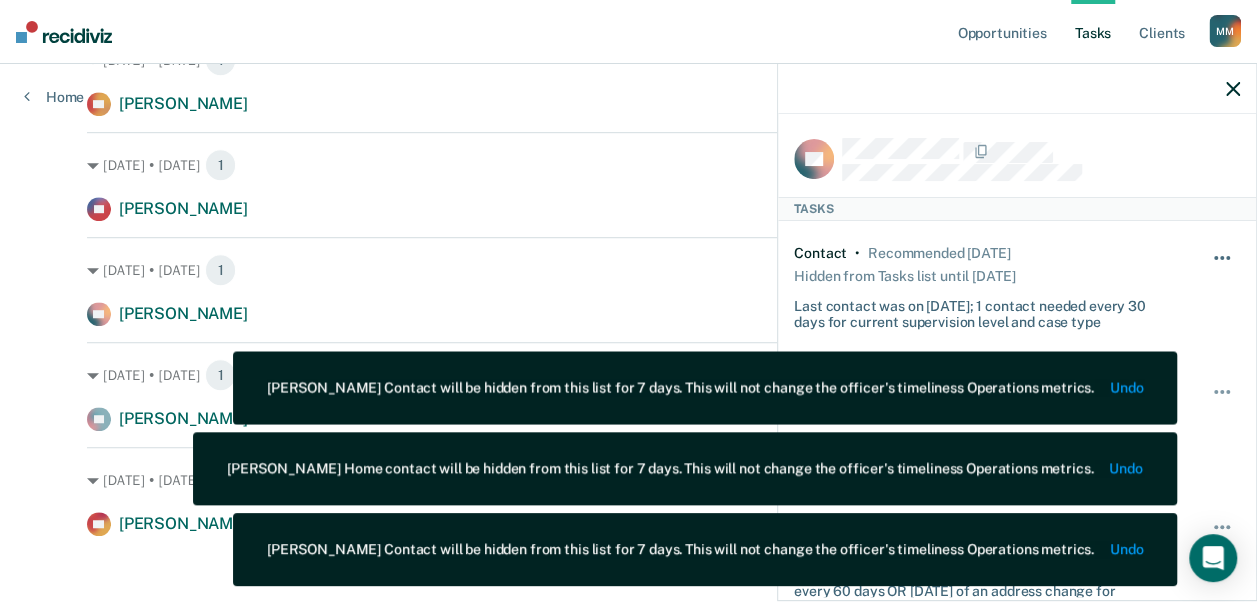 click at bounding box center [1223, 268] 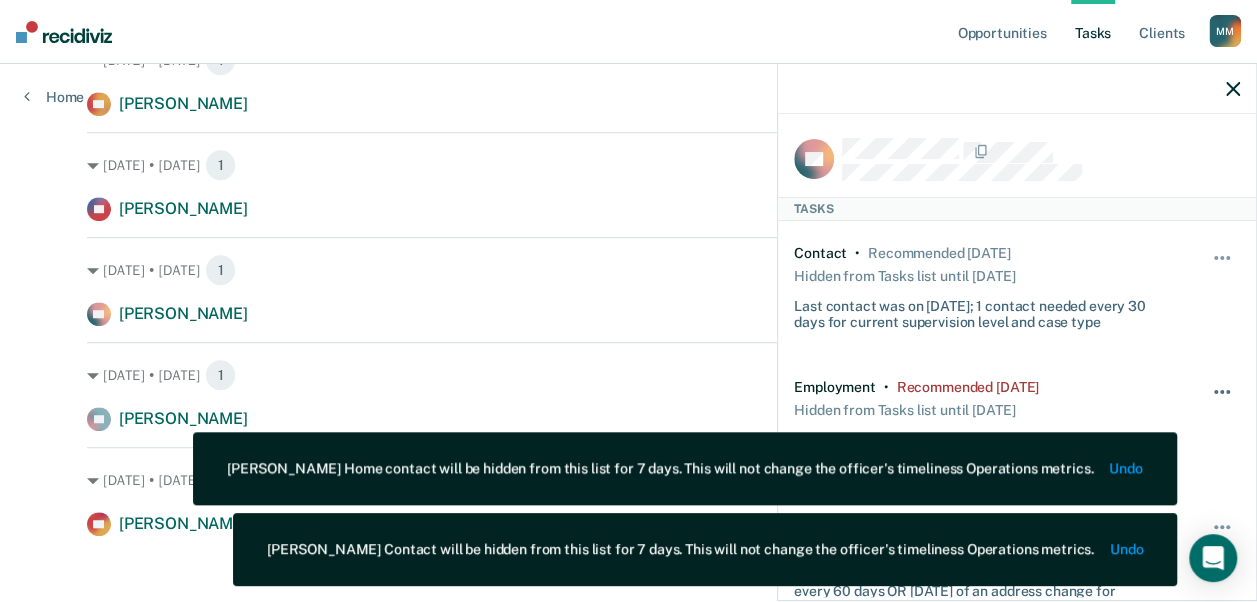 click at bounding box center (1223, 402) 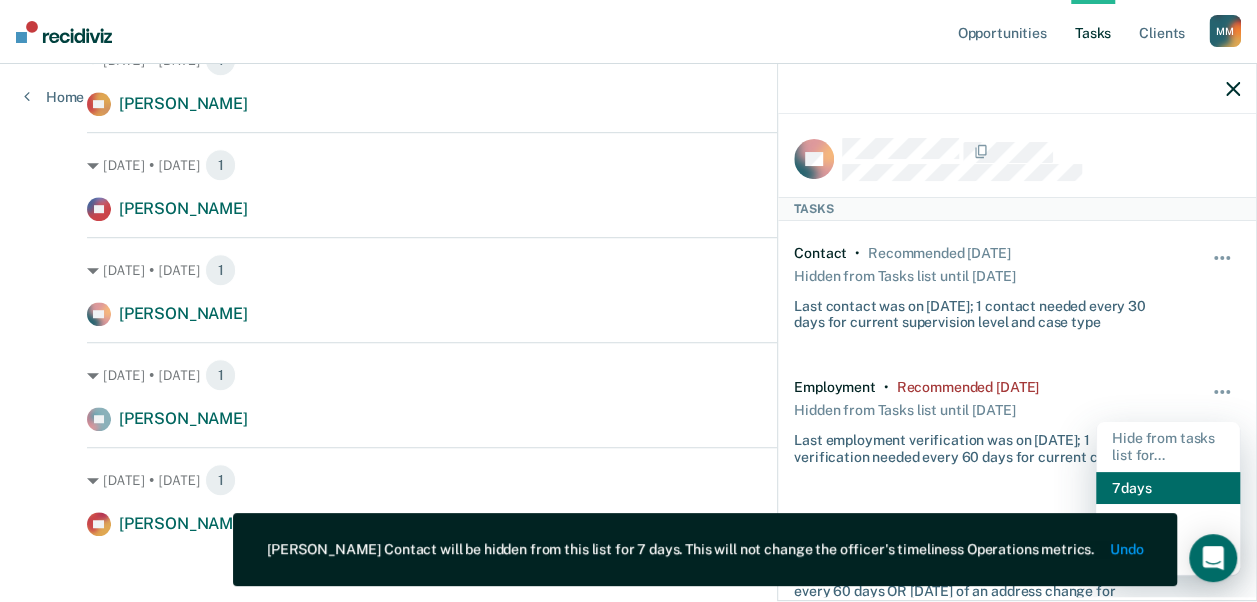 click on "7  days" at bounding box center (1168, 488) 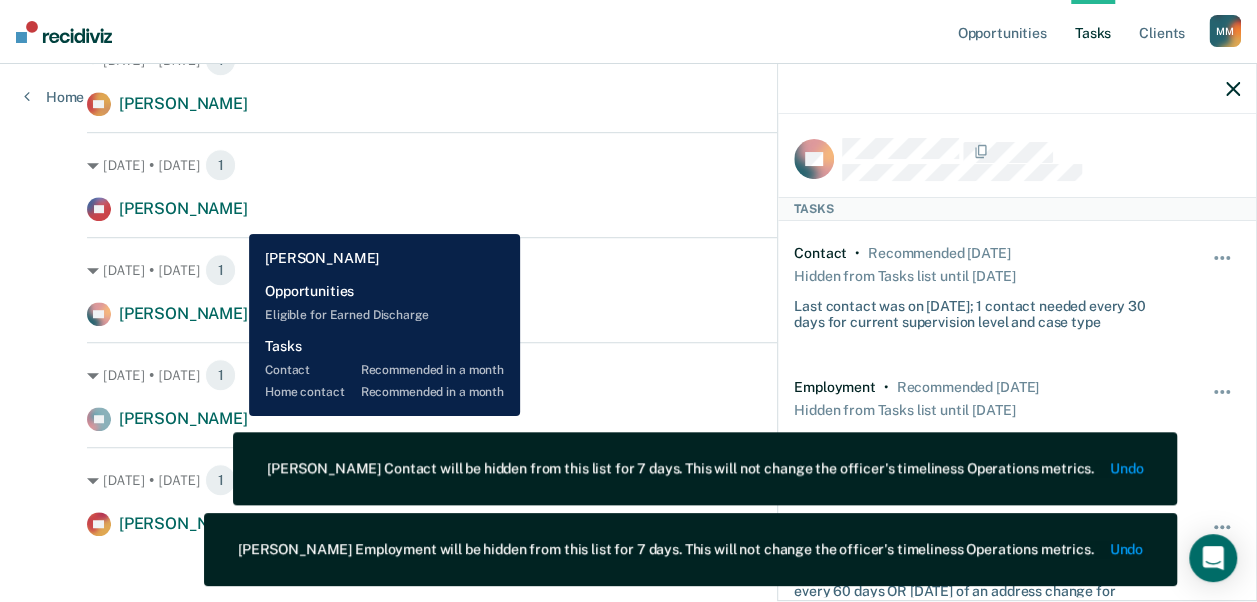 click on "FT [PERSON_NAME] Home contact recommended in a month" at bounding box center [628, 419] 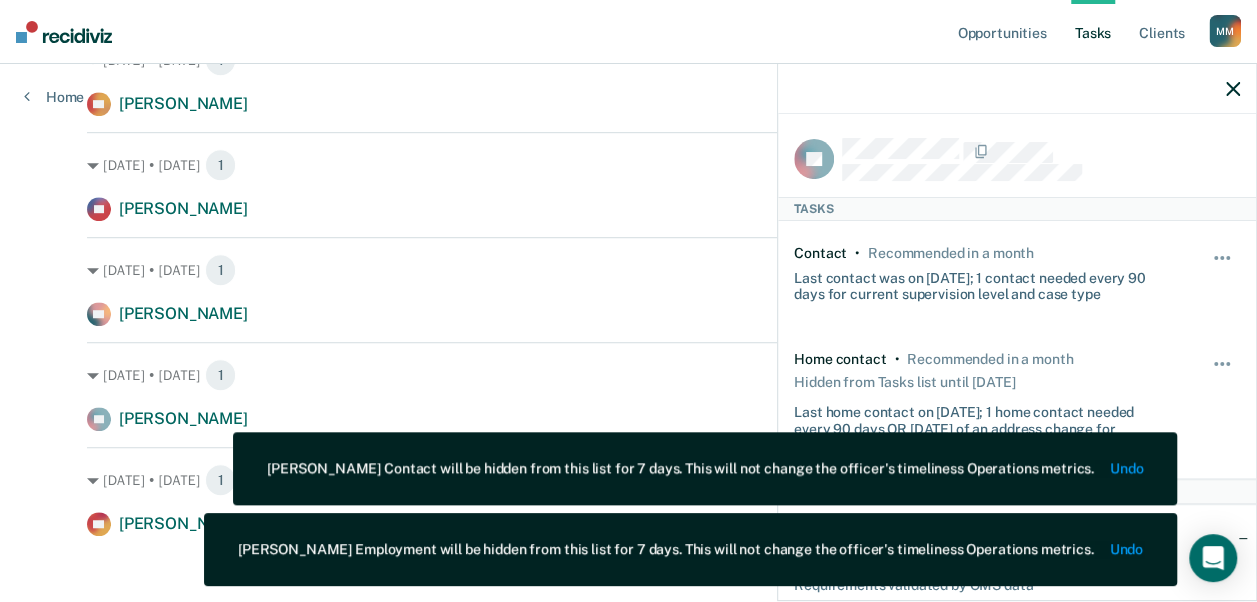 scroll, scrollTop: 513, scrollLeft: 0, axis: vertical 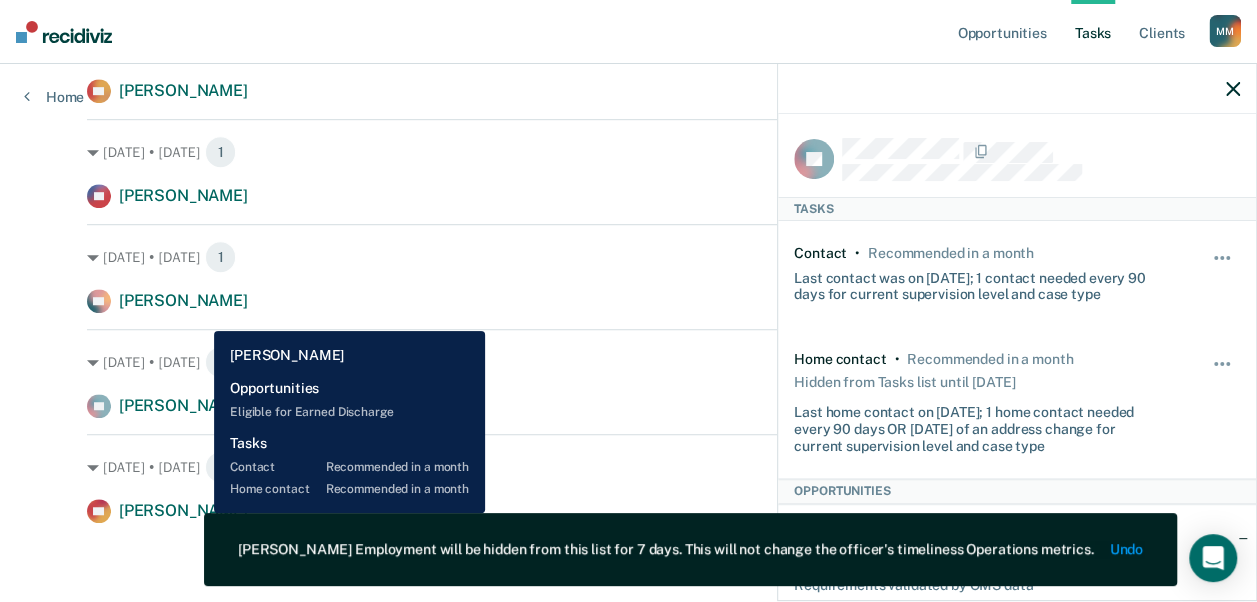 click on "[PERSON_NAME]" at bounding box center (183, 510) 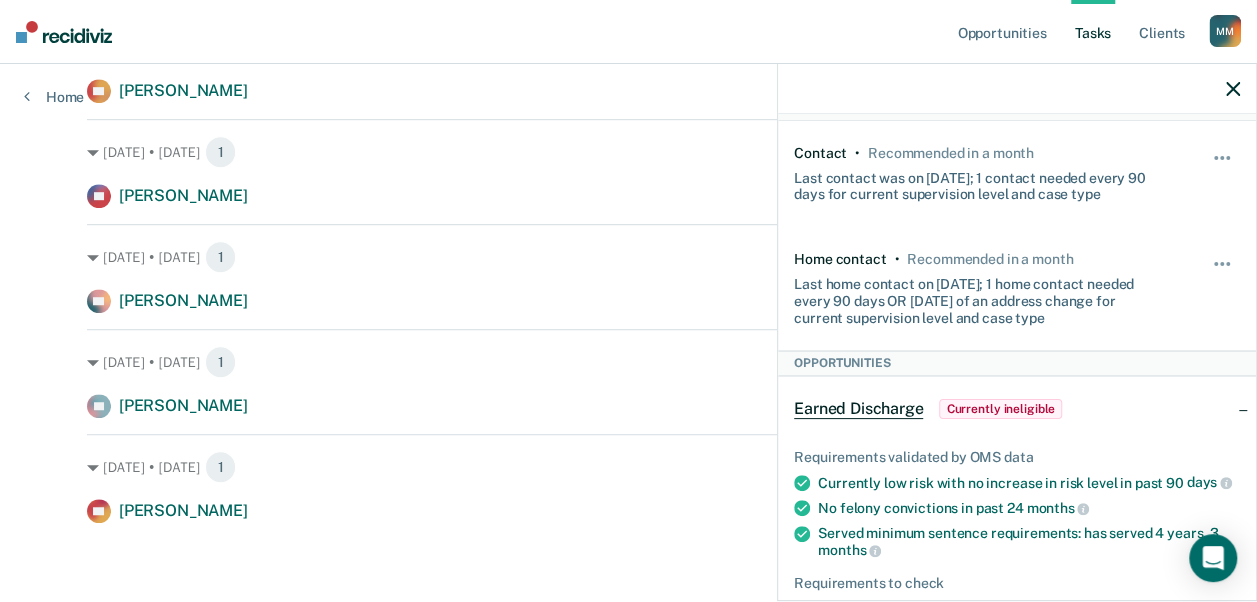scroll, scrollTop: 0, scrollLeft: 0, axis: both 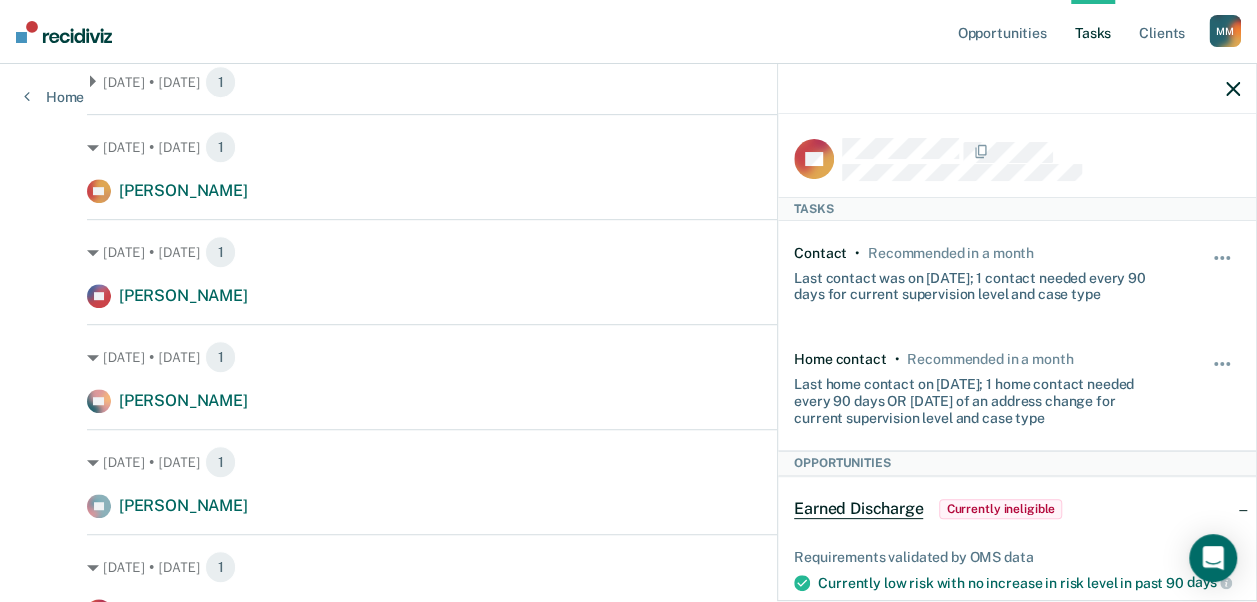 click on "Hide from tasks list for... 7  days 30  days 90  days" at bounding box center (1223, 388) 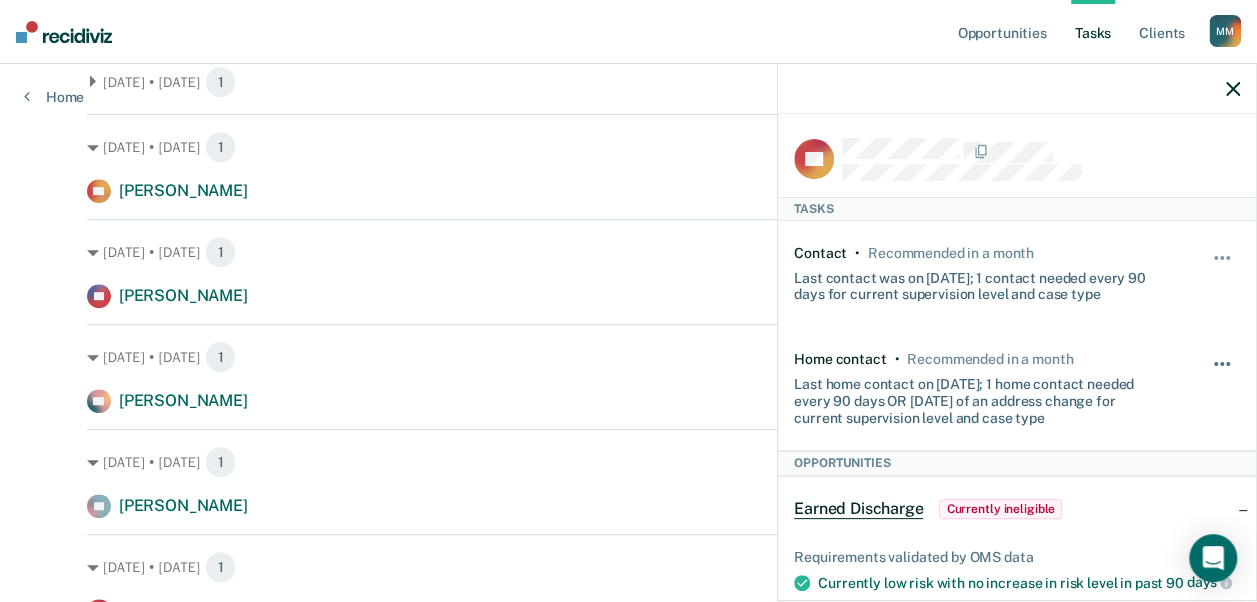 click at bounding box center [1222, 364] 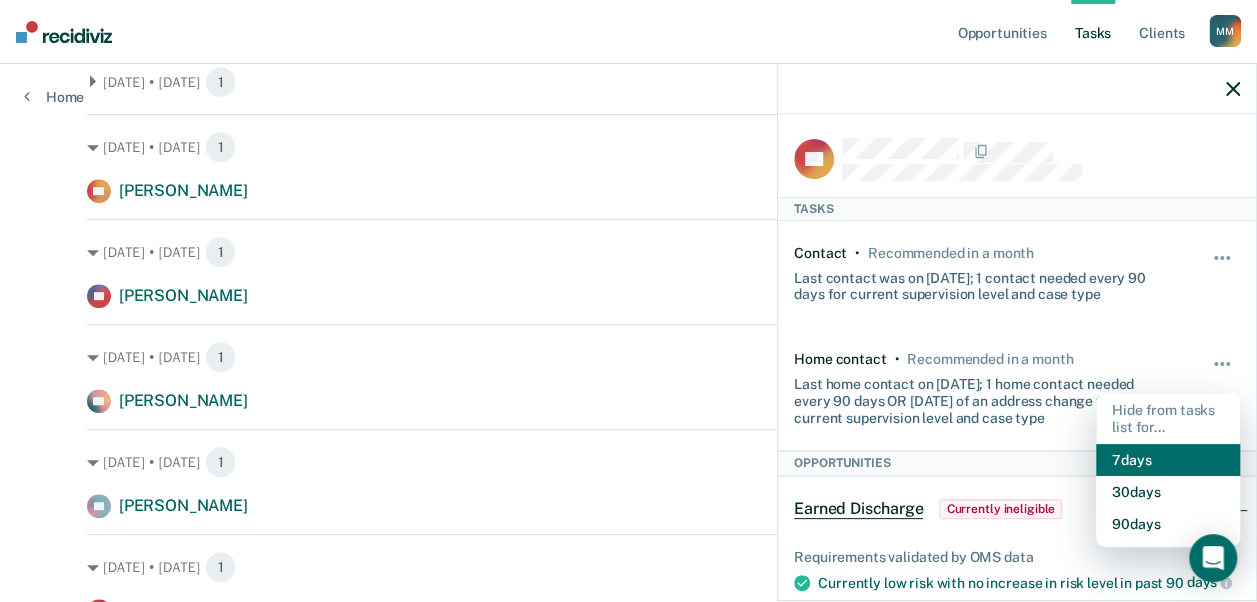 click on "7  days" at bounding box center (1168, 460) 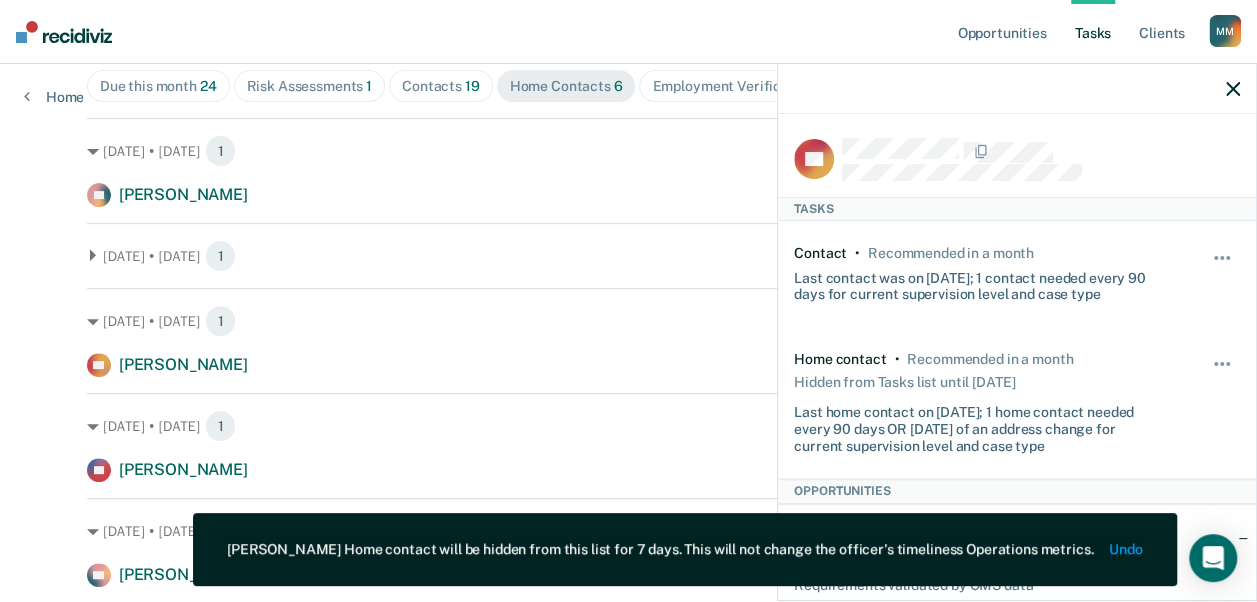 scroll, scrollTop: 108, scrollLeft: 0, axis: vertical 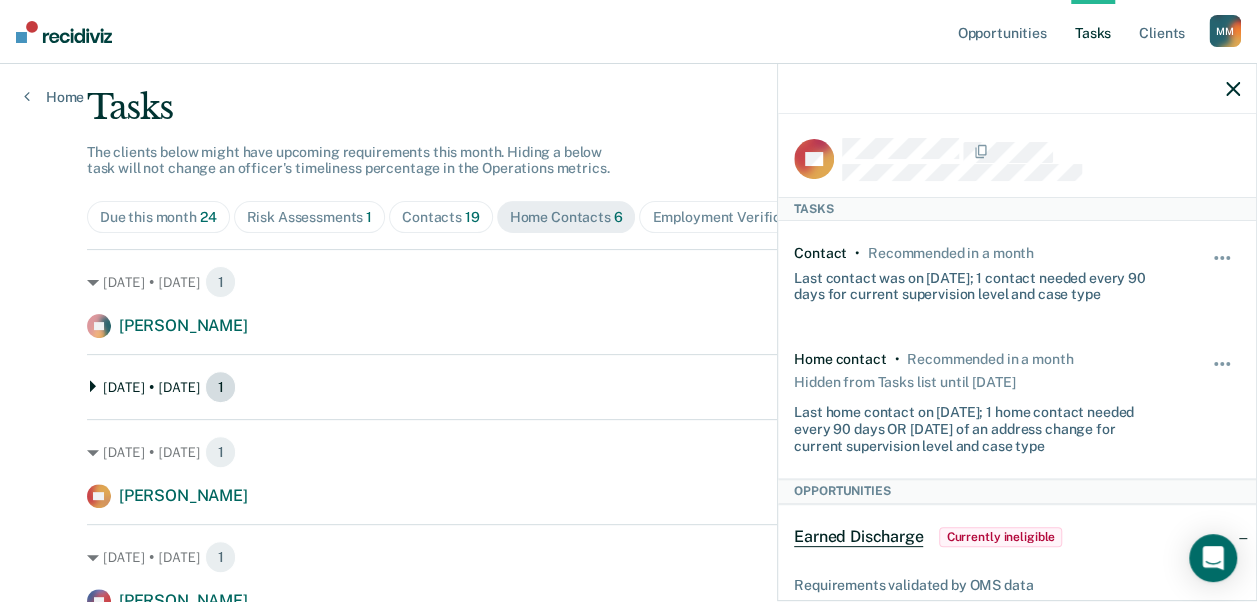 click 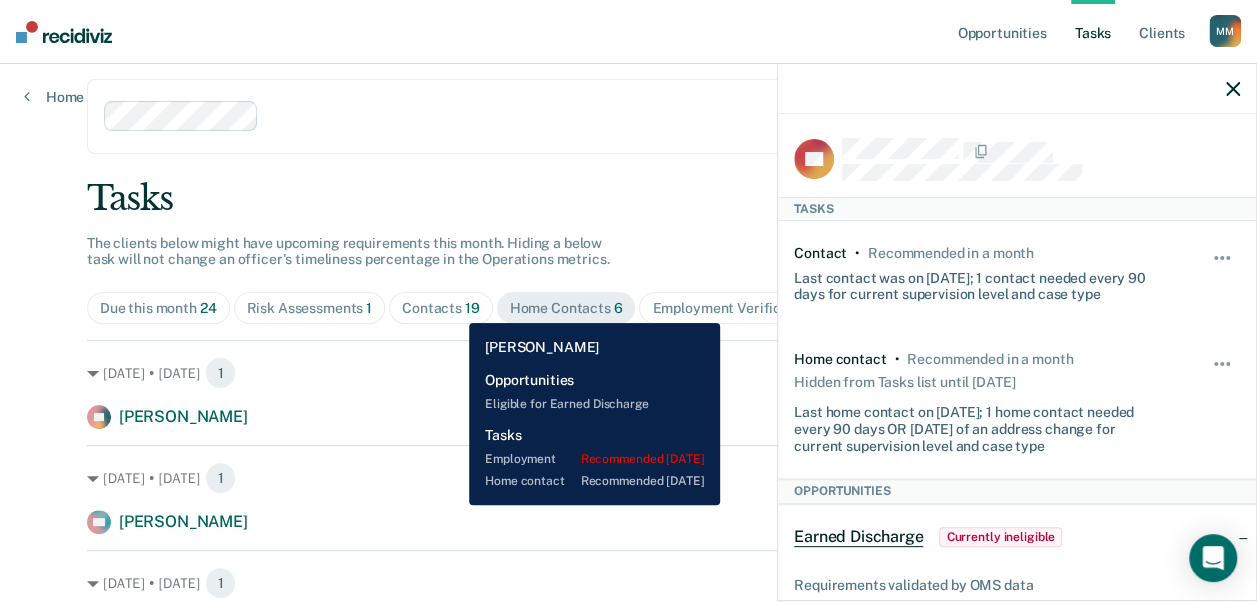 scroll, scrollTop: 0, scrollLeft: 0, axis: both 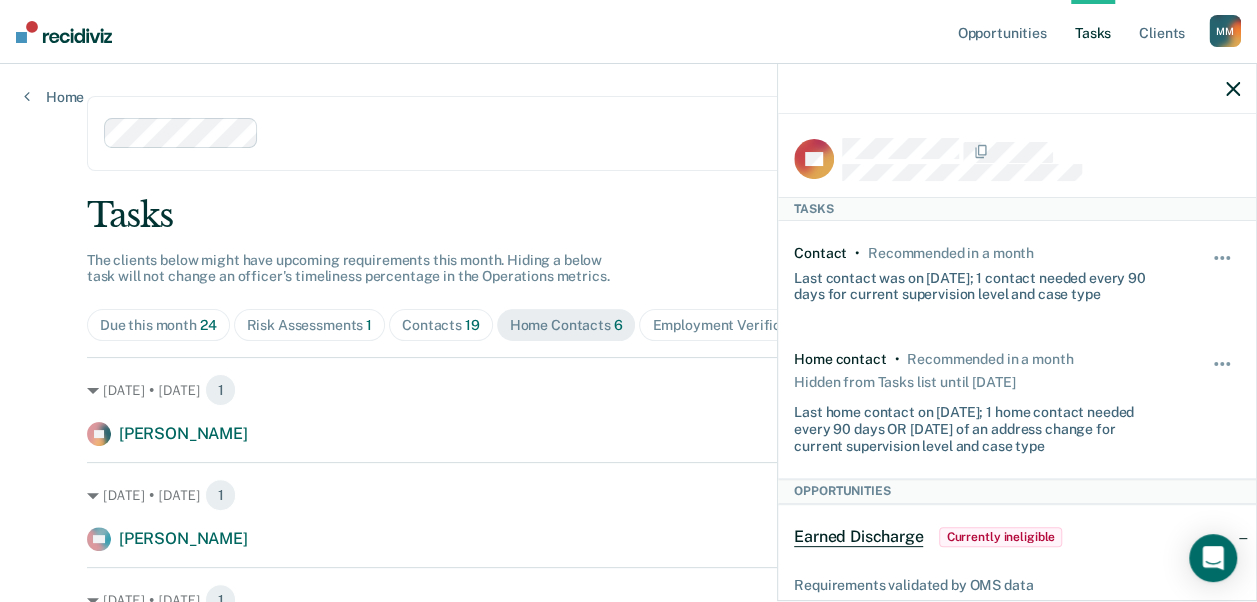 click on "Contacts   19" at bounding box center (441, 325) 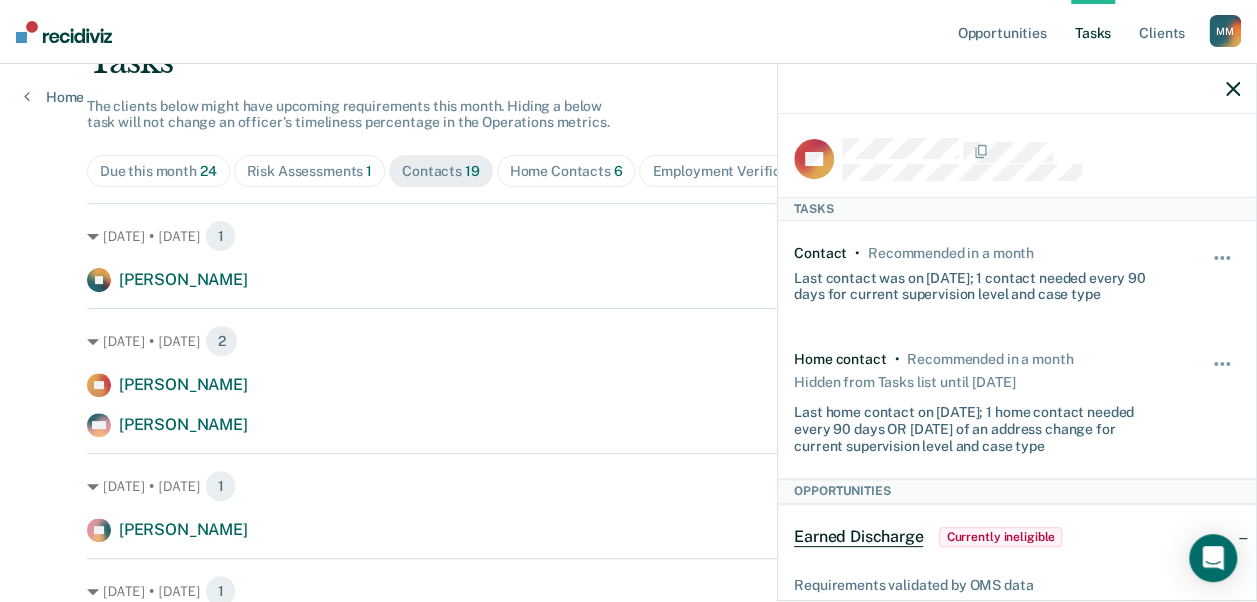 scroll, scrollTop: 200, scrollLeft: 0, axis: vertical 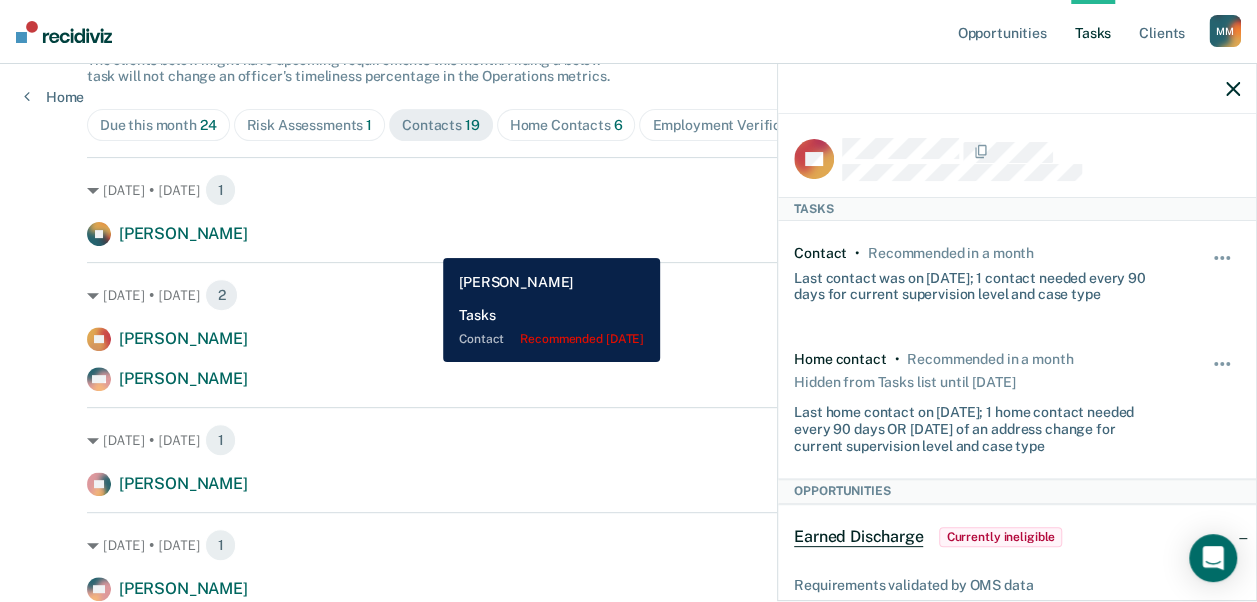 click on "[PERSON_NAME] Contact recommended [DATE]" at bounding box center [628, 234] 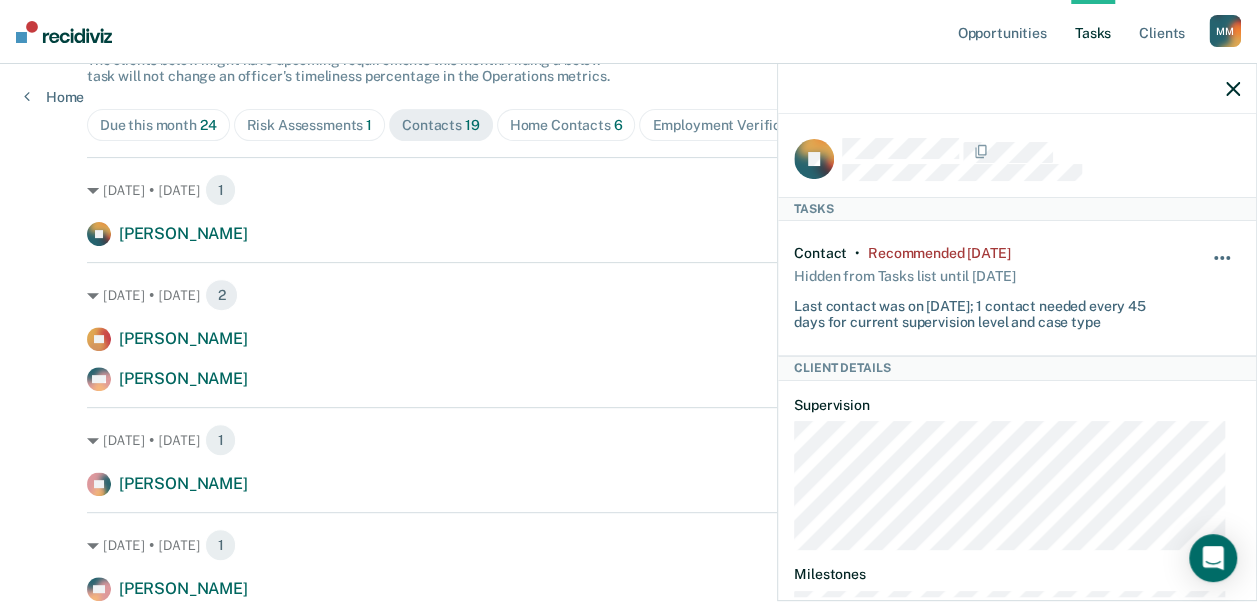 click at bounding box center (1223, 268) 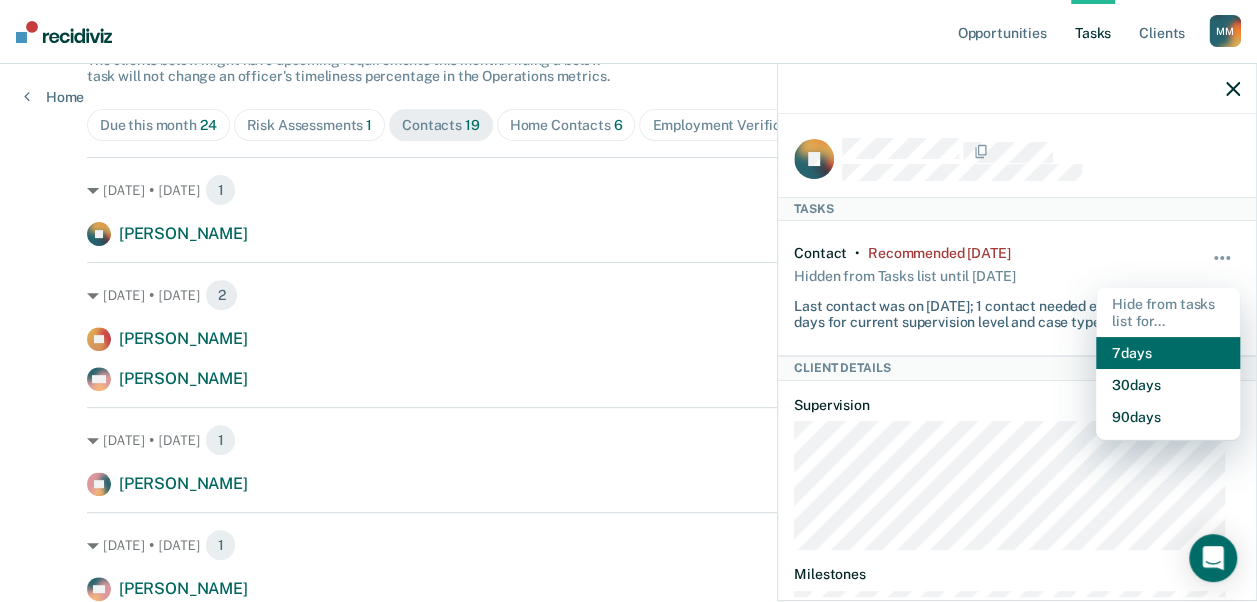 click on "7  days" at bounding box center [1168, 353] 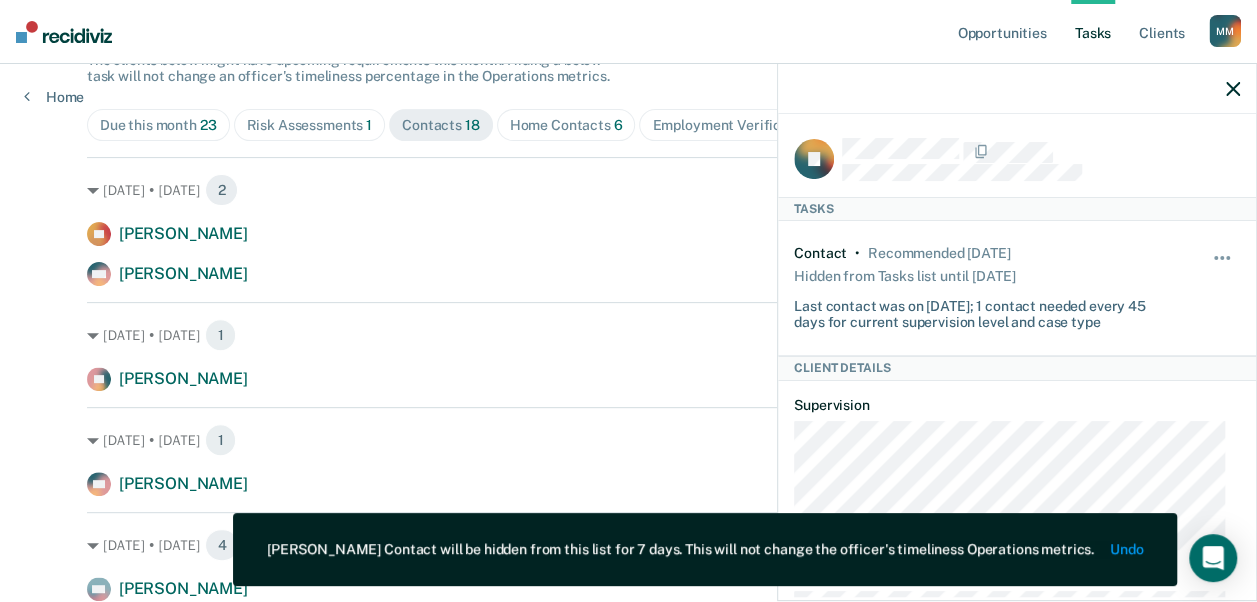 click on "CT [PERSON_NAME] Contact recommended [DATE] VW [PERSON_NAME] Contact recommended [DATE]" at bounding box center [628, 254] 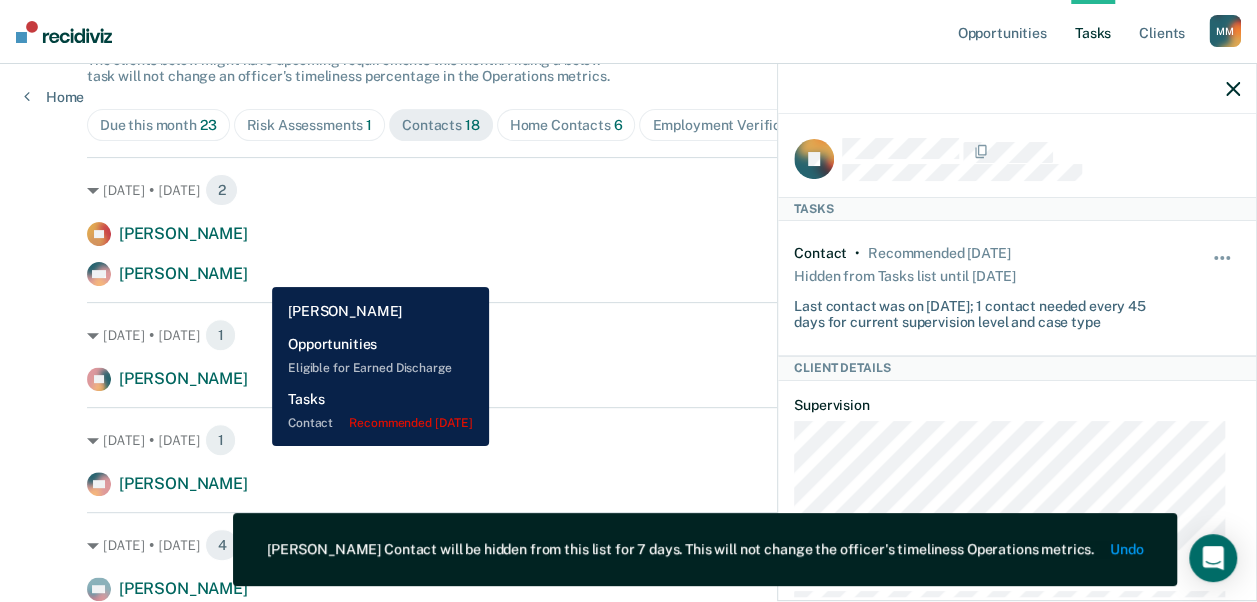 click on "VW [PERSON_NAME] Contact recommended [DATE]" at bounding box center (628, 274) 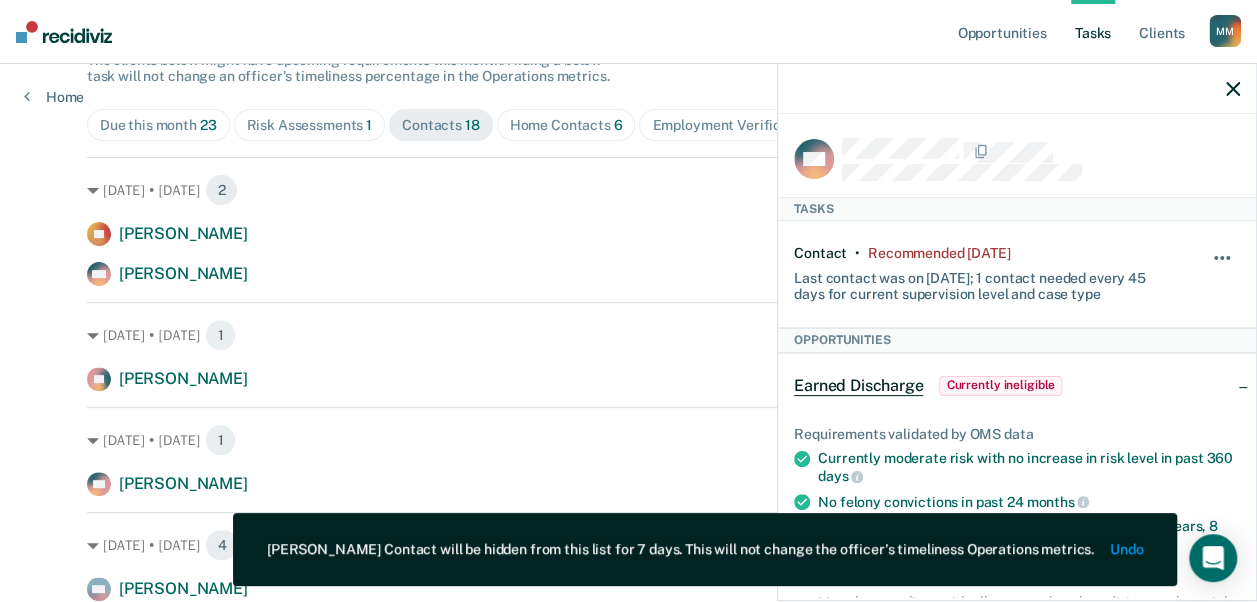 click at bounding box center [1222, 258] 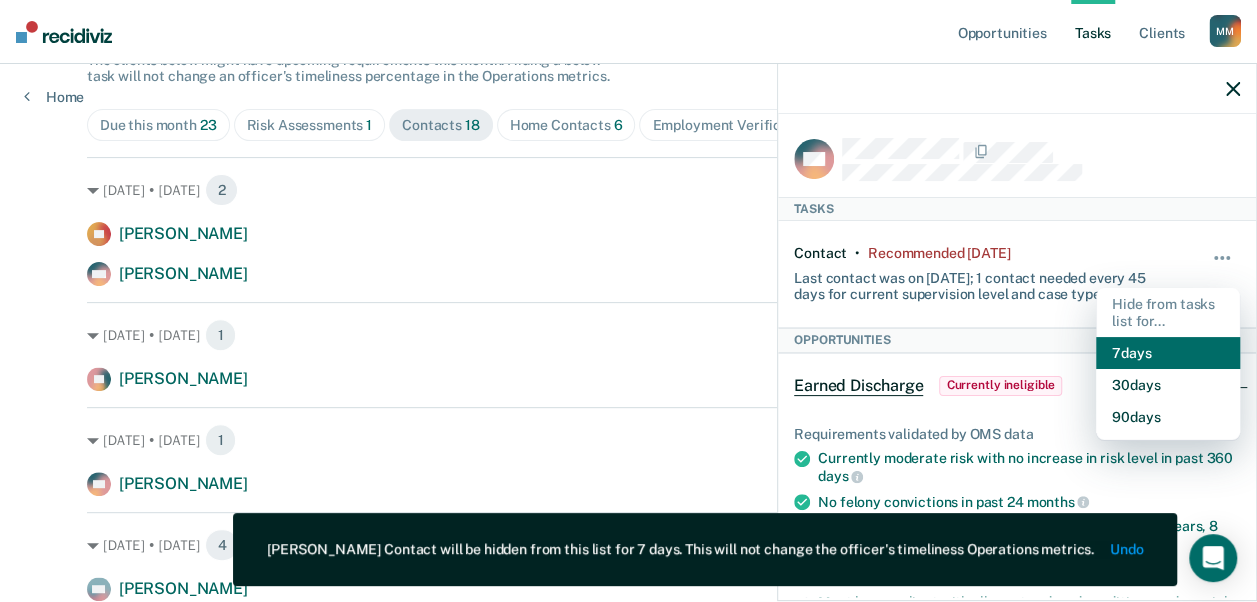 click on "7  days" at bounding box center [1168, 353] 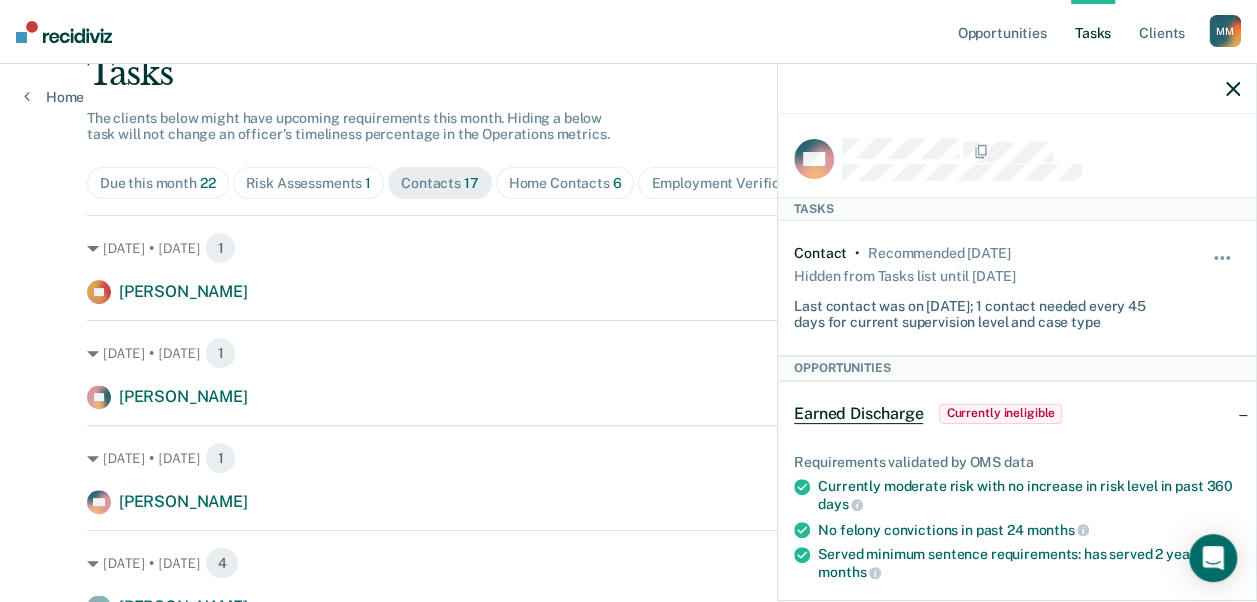 scroll, scrollTop: 100, scrollLeft: 0, axis: vertical 